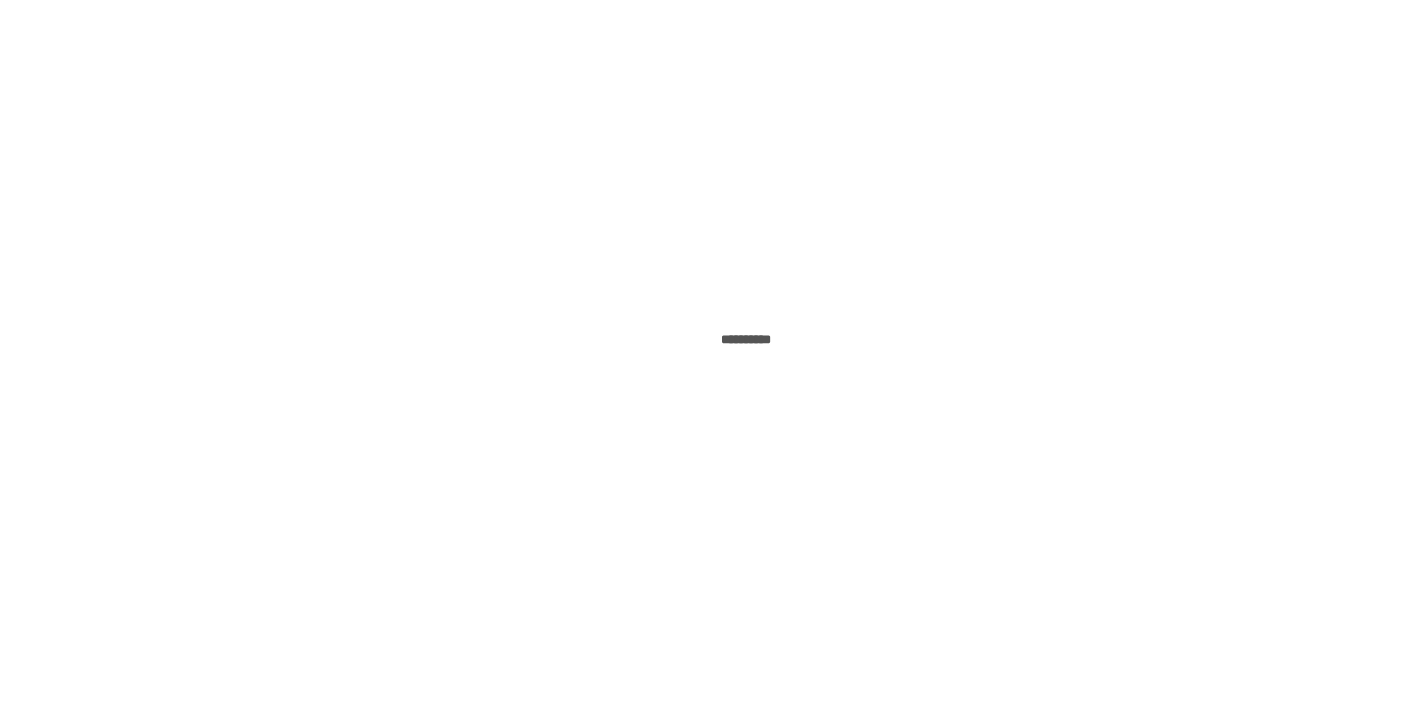 scroll, scrollTop: 0, scrollLeft: 0, axis: both 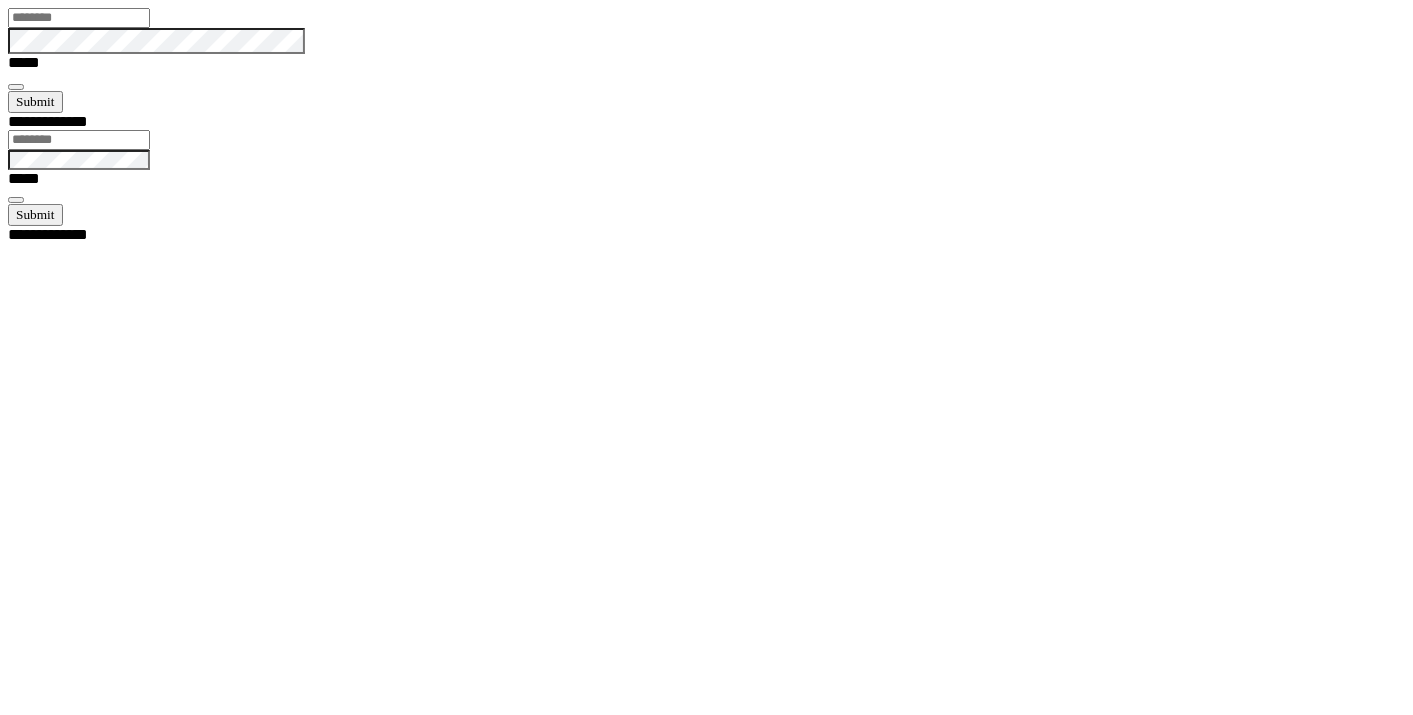 type on "*****" 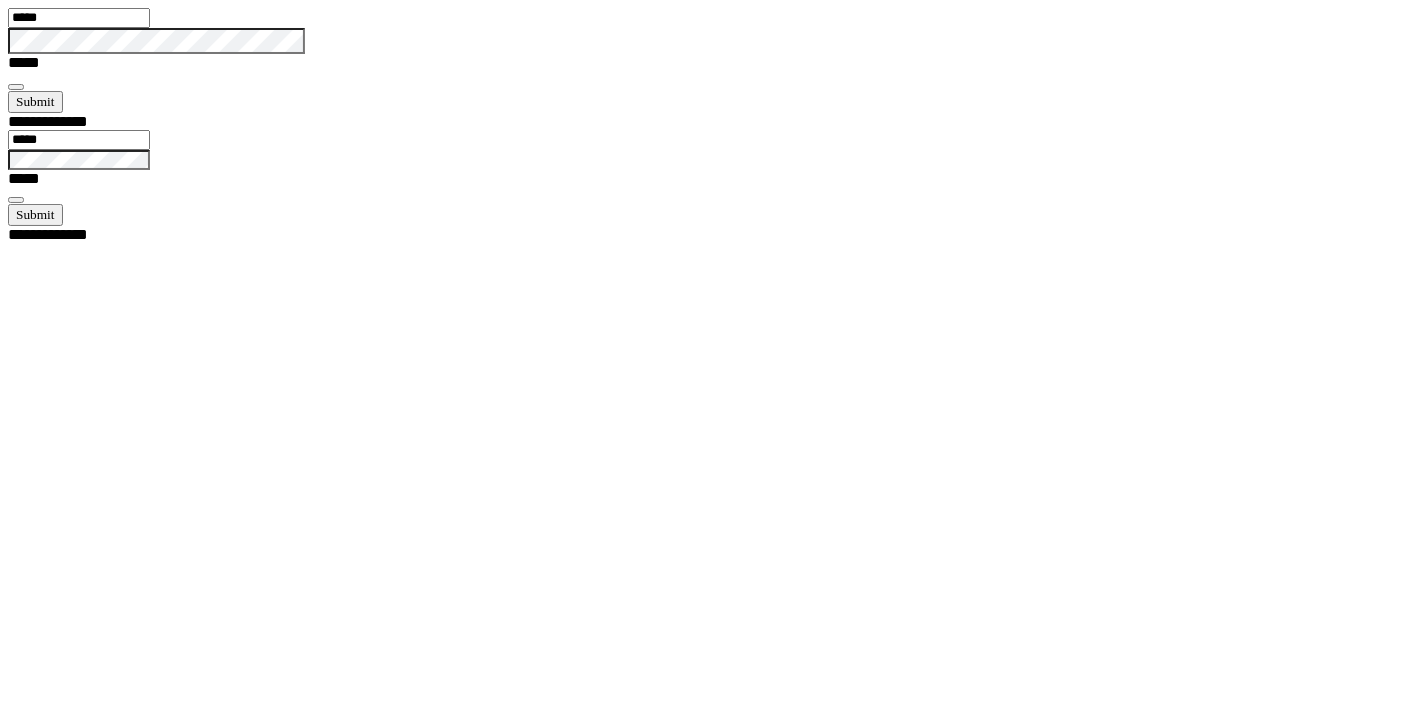 click at bounding box center (16, 87) 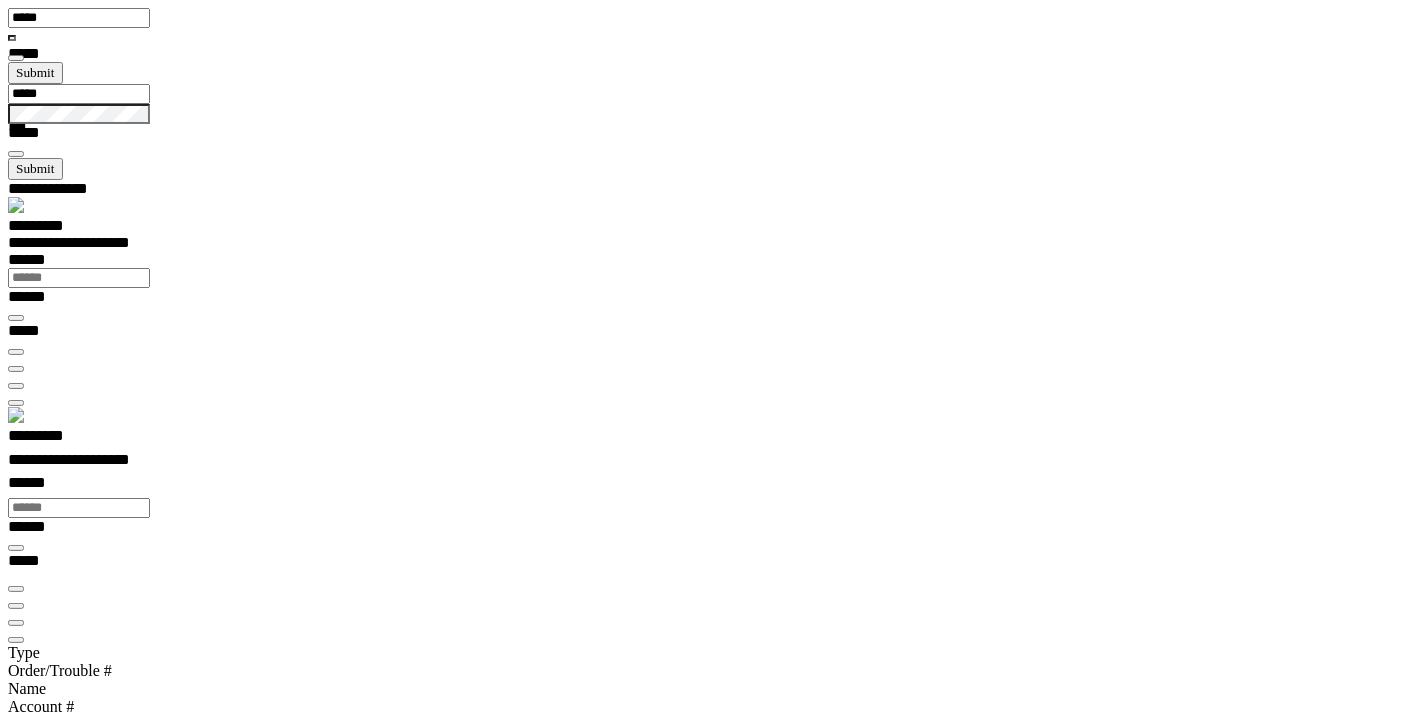scroll, scrollTop: 99389, scrollLeft: 99800, axis: both 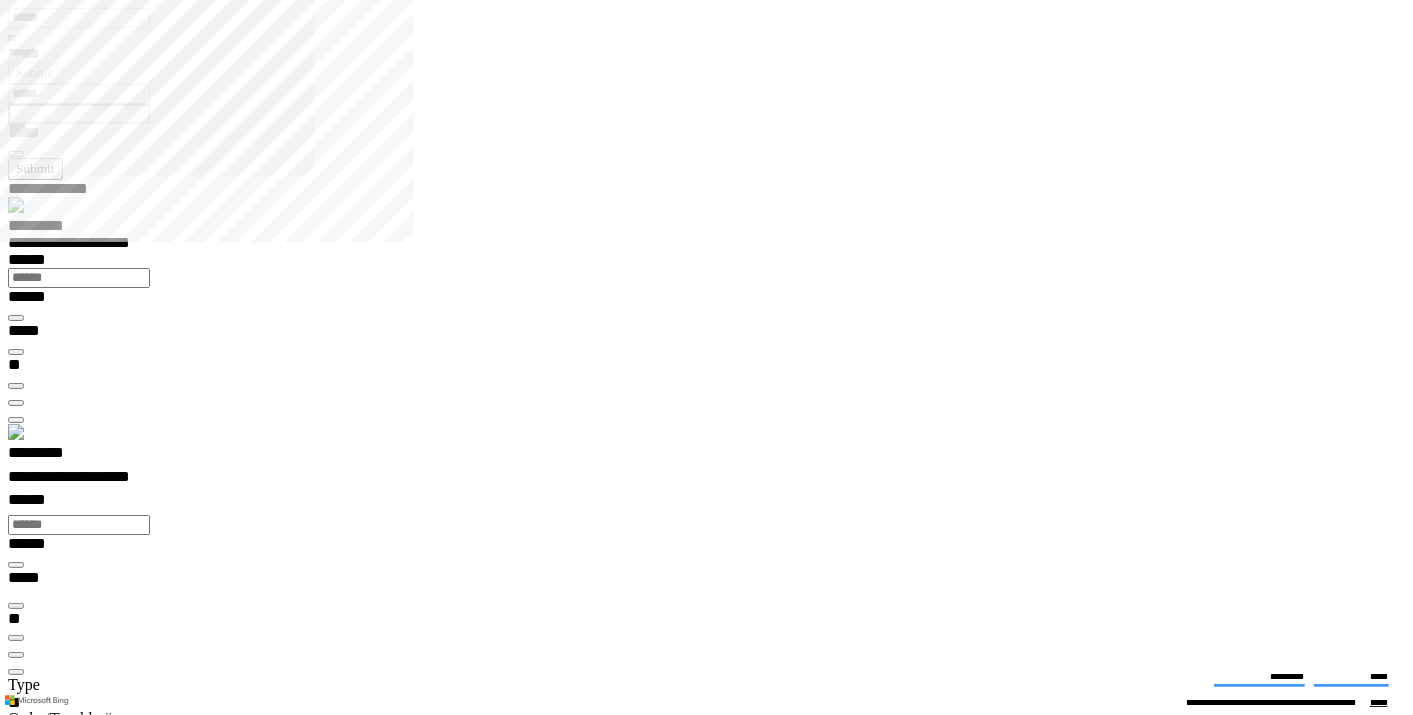 click at bounding box center (16, 4260) 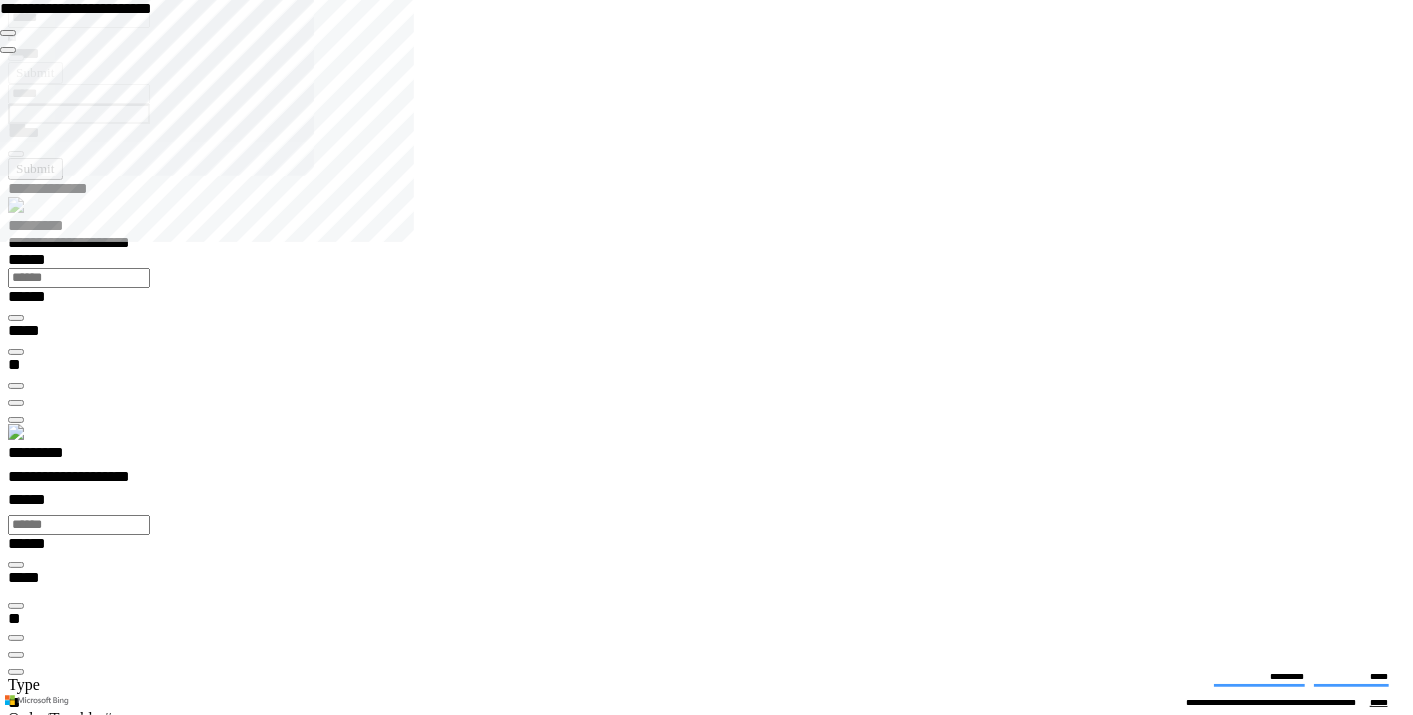 click on "*" at bounding box center (50, 9054) 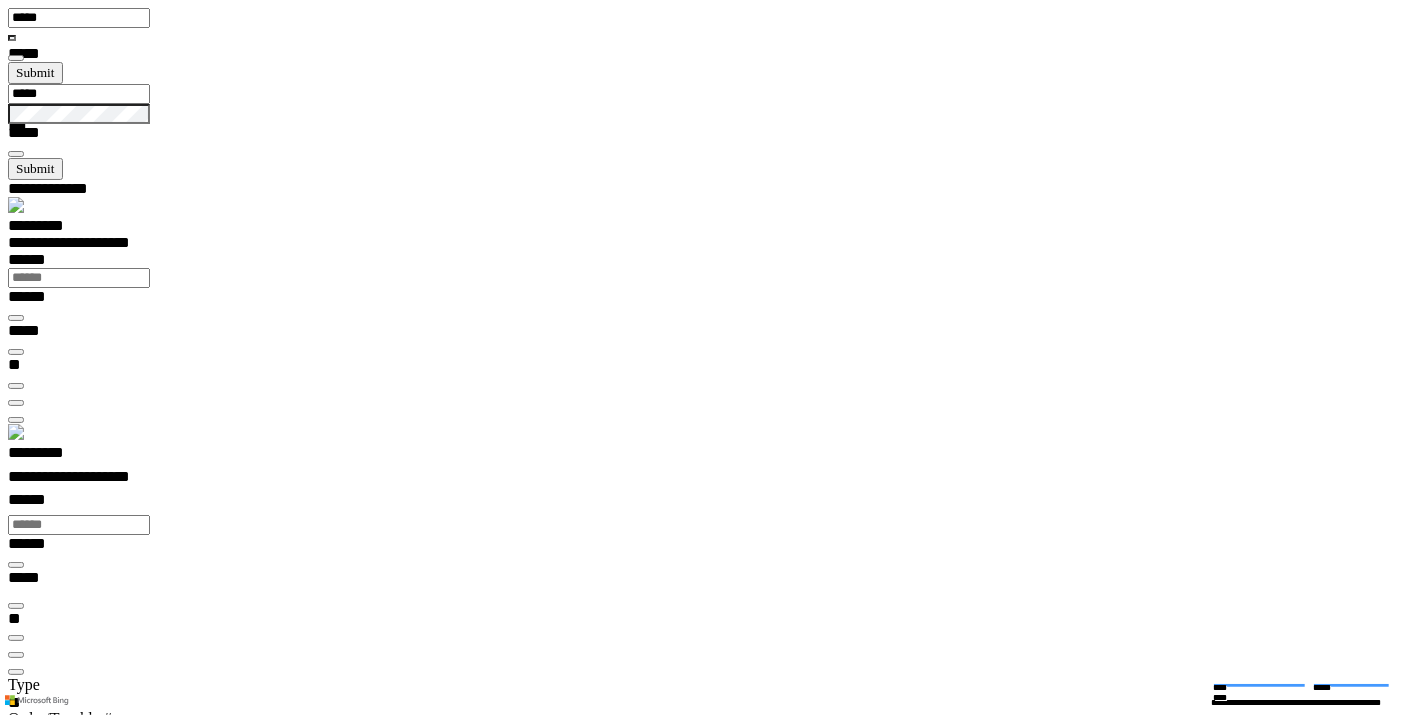 click on "*****" at bounding box center [714, 8746] 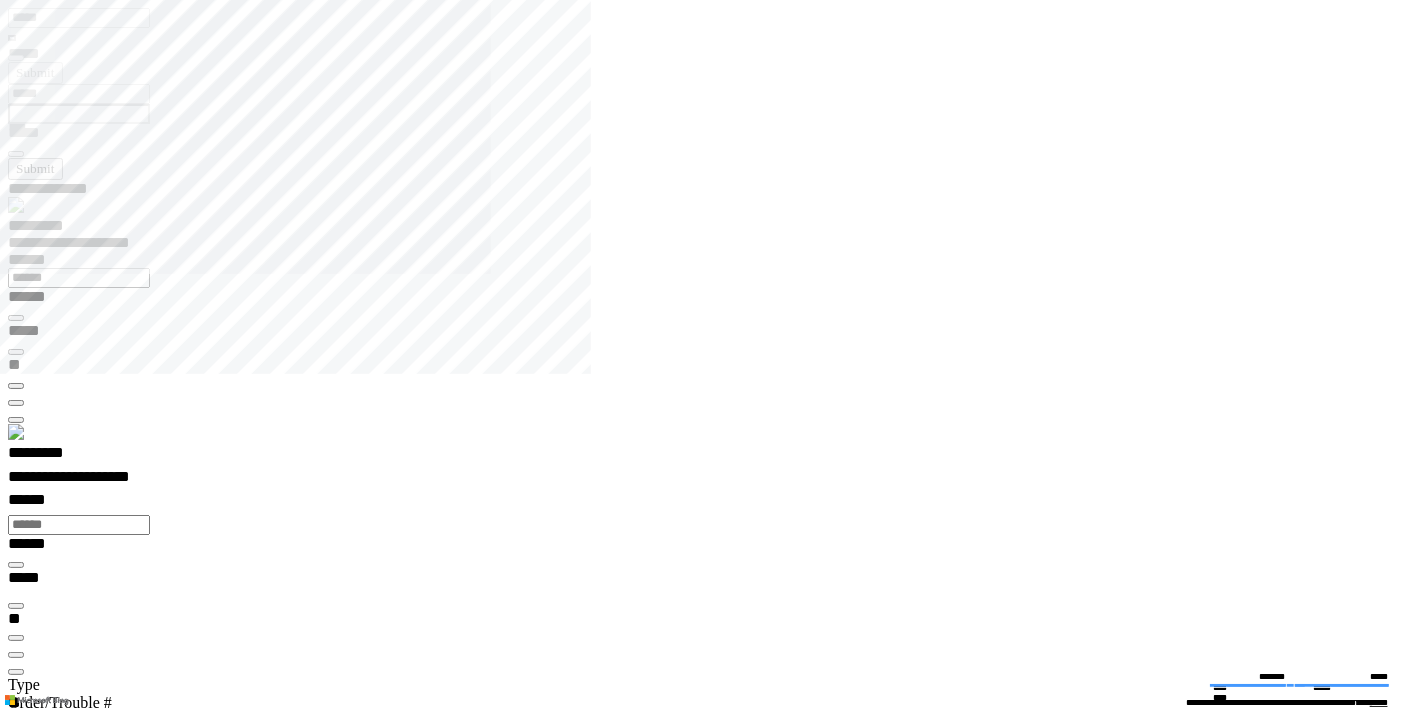 click on "**********" at bounding box center (70, 12729) 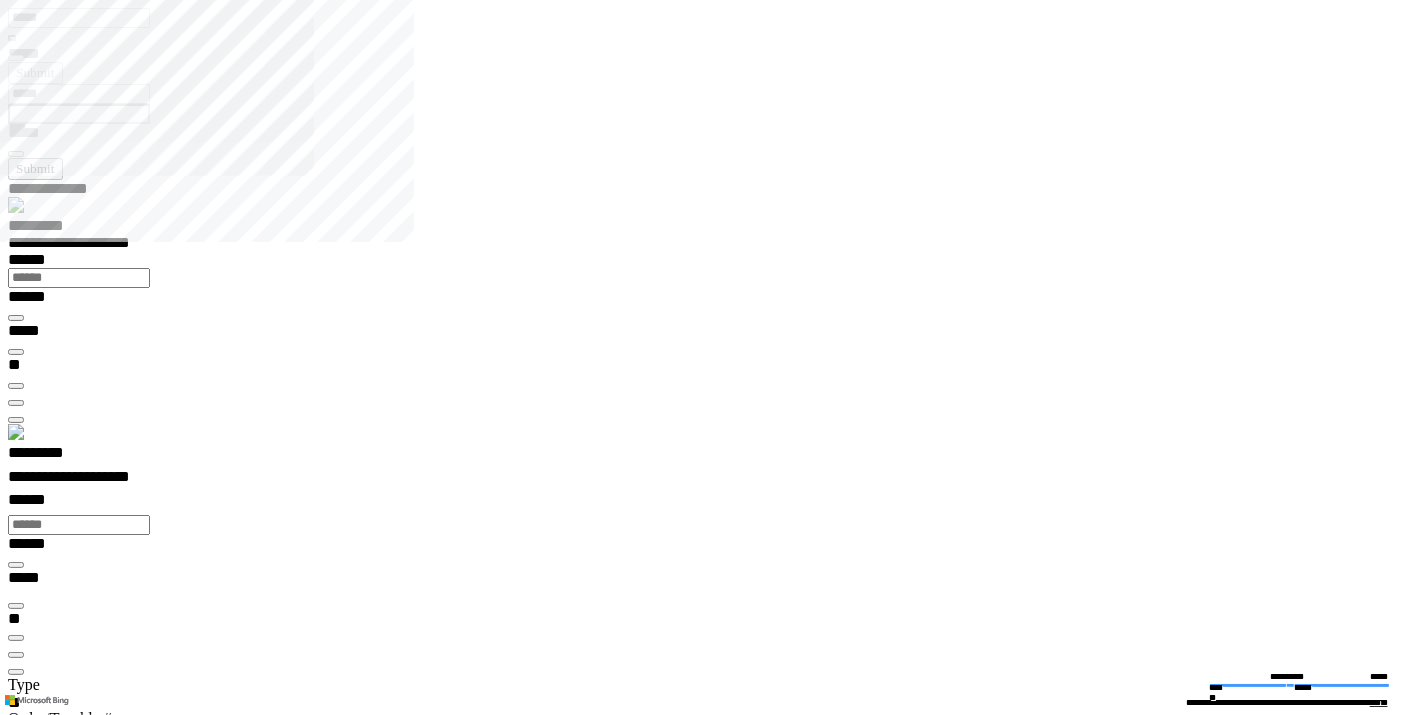 click on "***" at bounding box center [38, 6886] 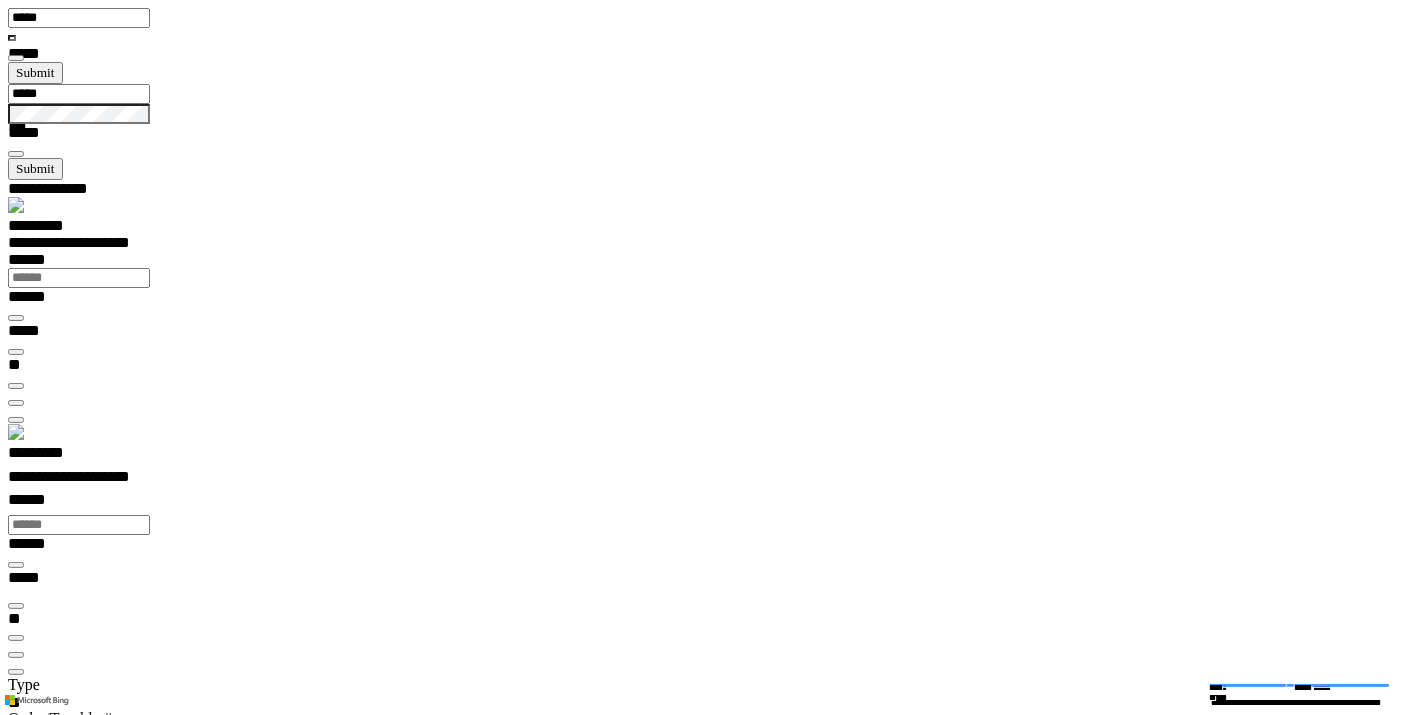 click on "**********" at bounding box center (714, 8691) 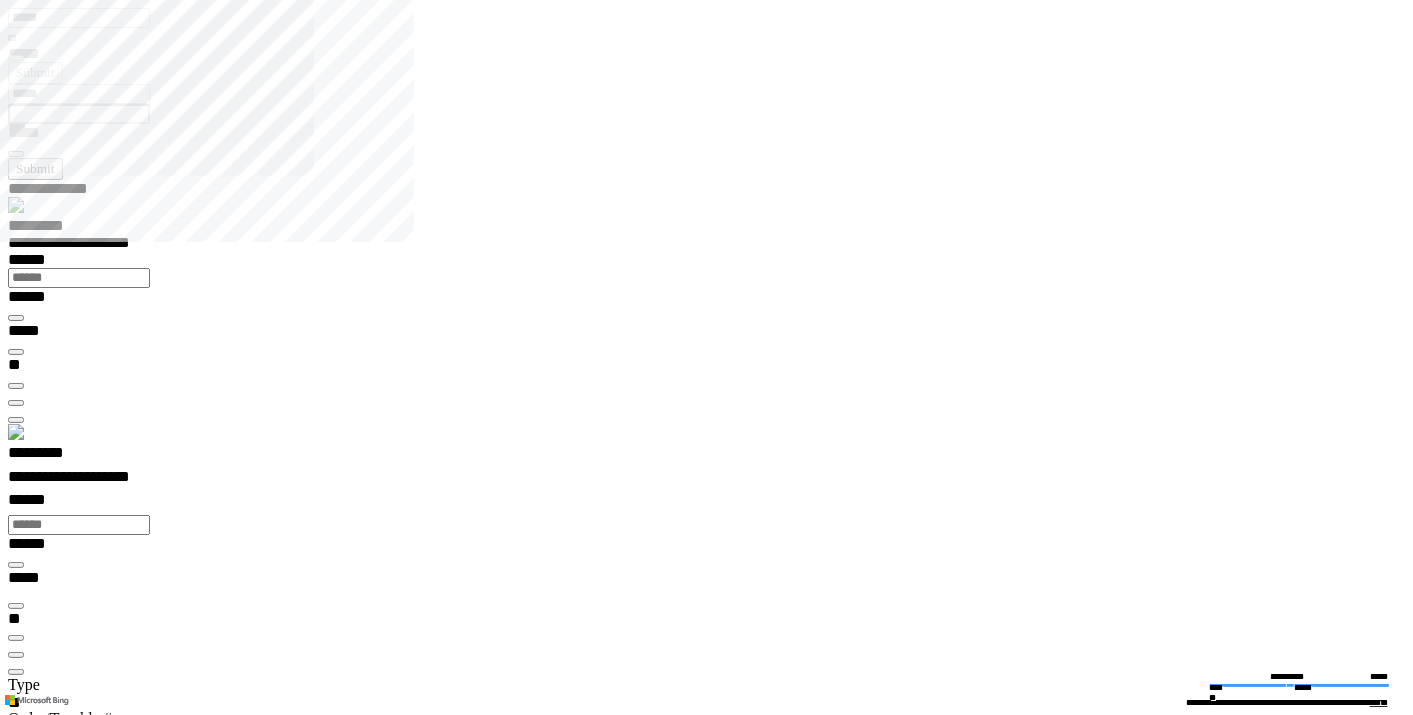 click on "**********" at bounding box center [108, 6723] 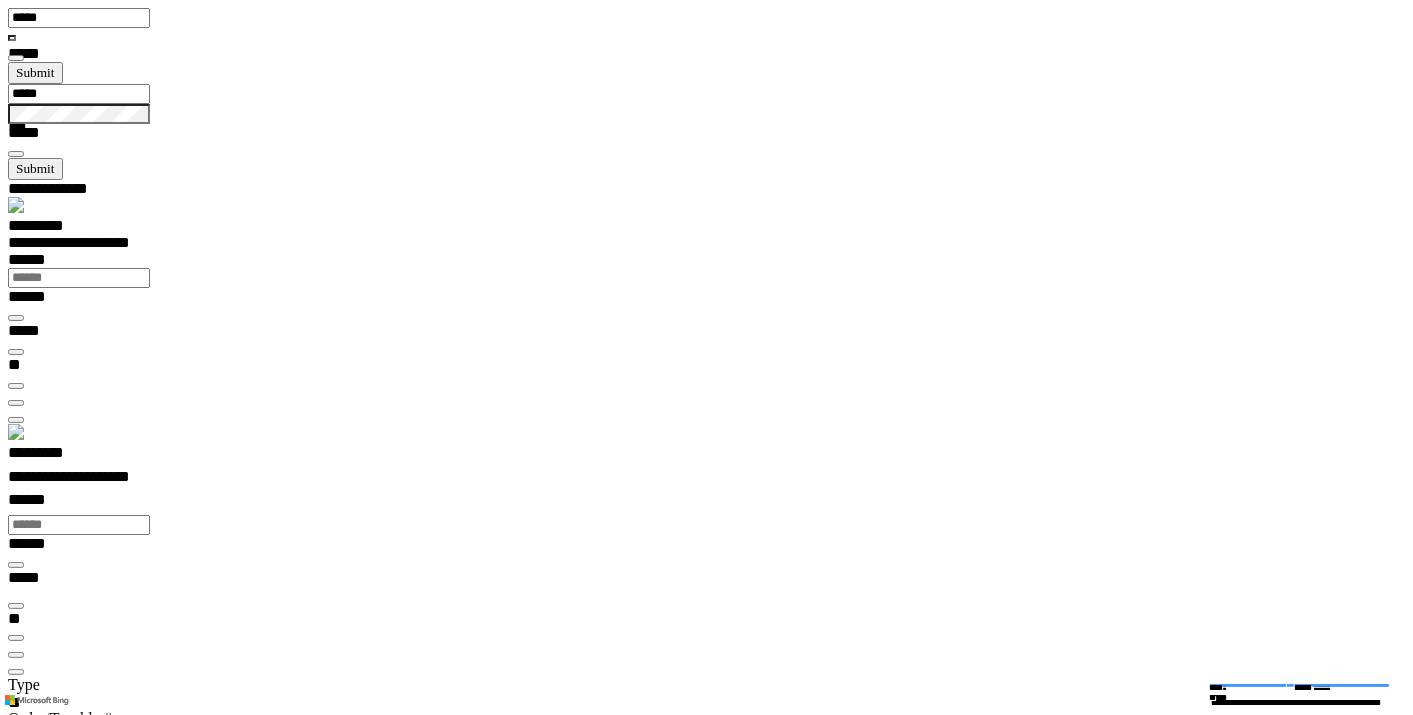 click at bounding box center (16, 8699) 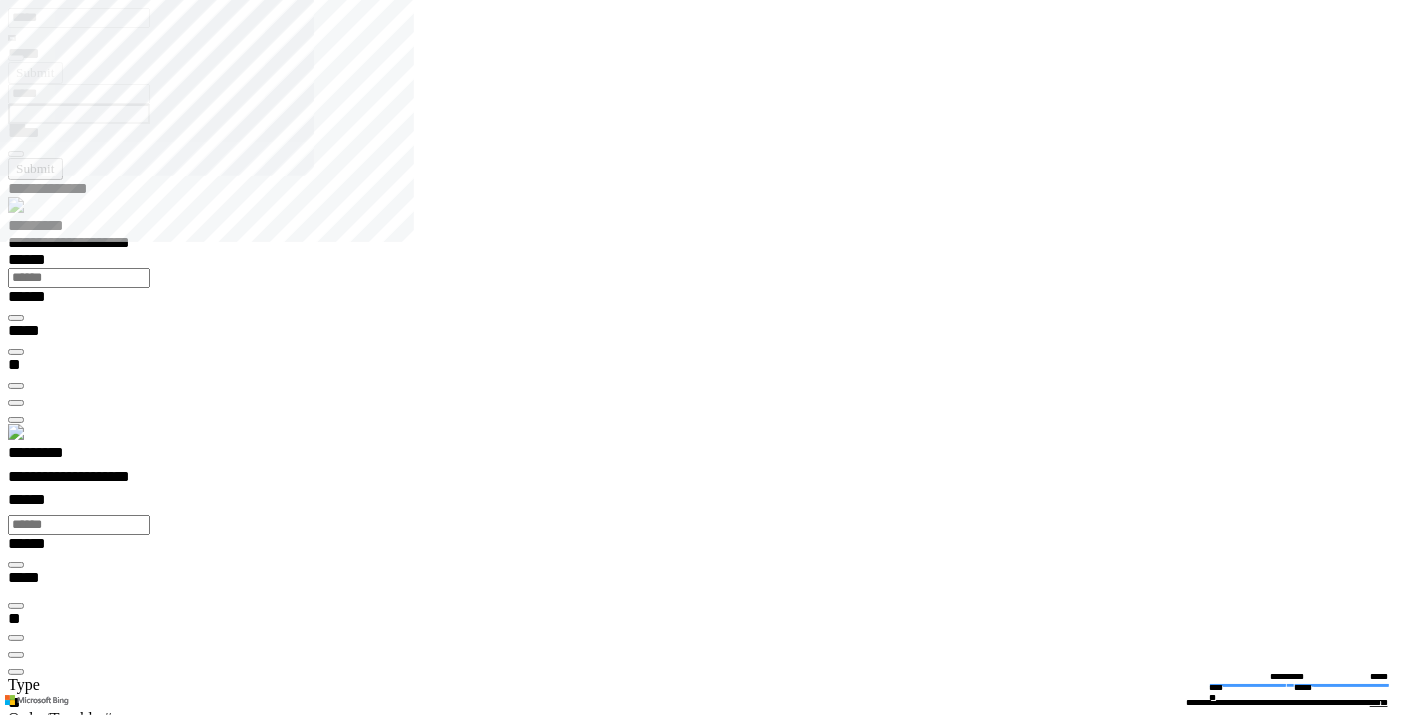 click on "*" at bounding box center [38, 6785] 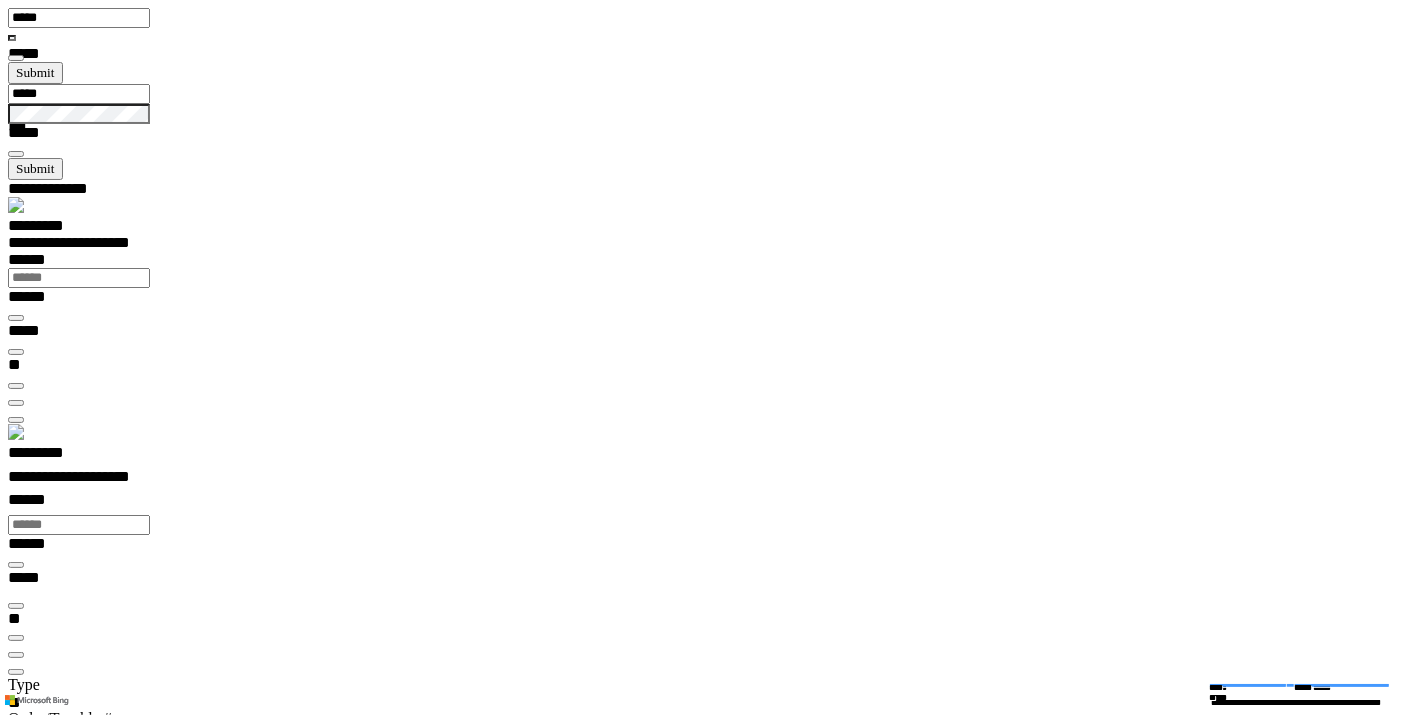 click on "**********" at bounding box center [714, 8725] 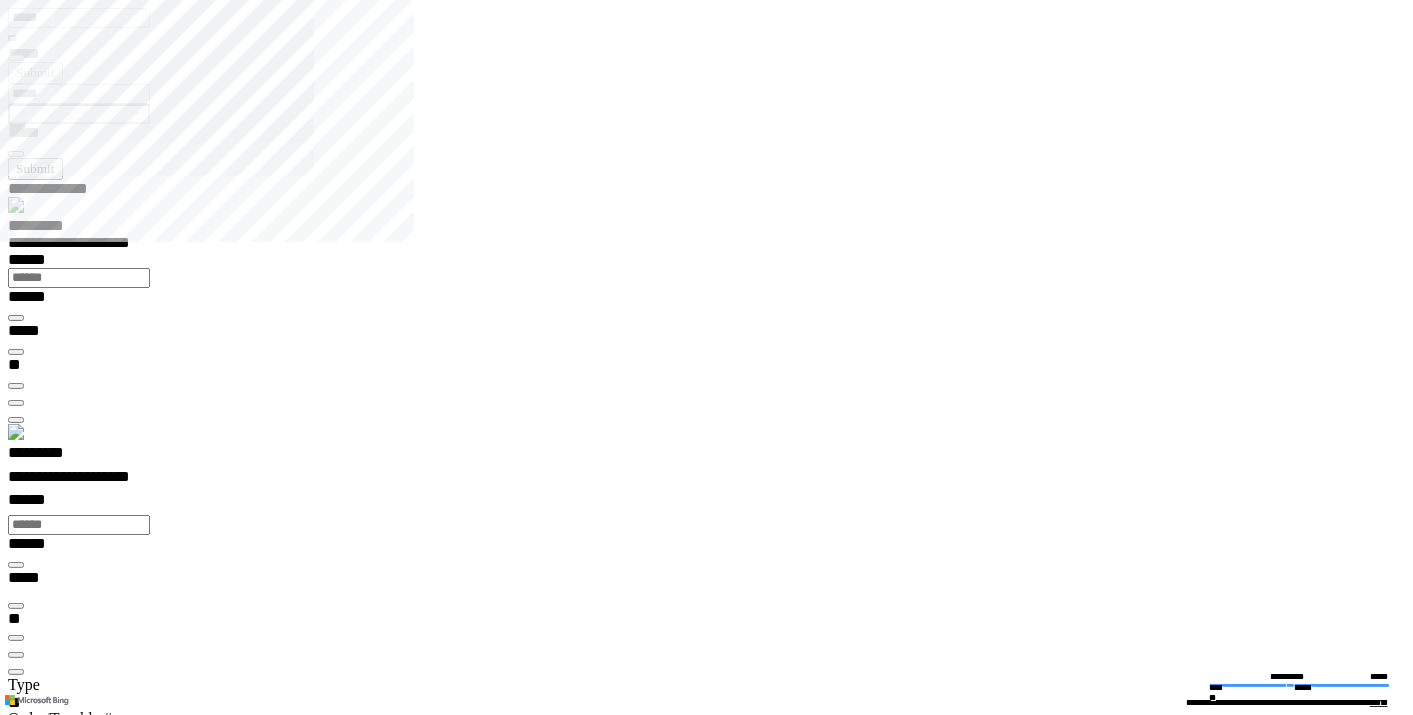 click on "******** *" at bounding box center [58, 7564] 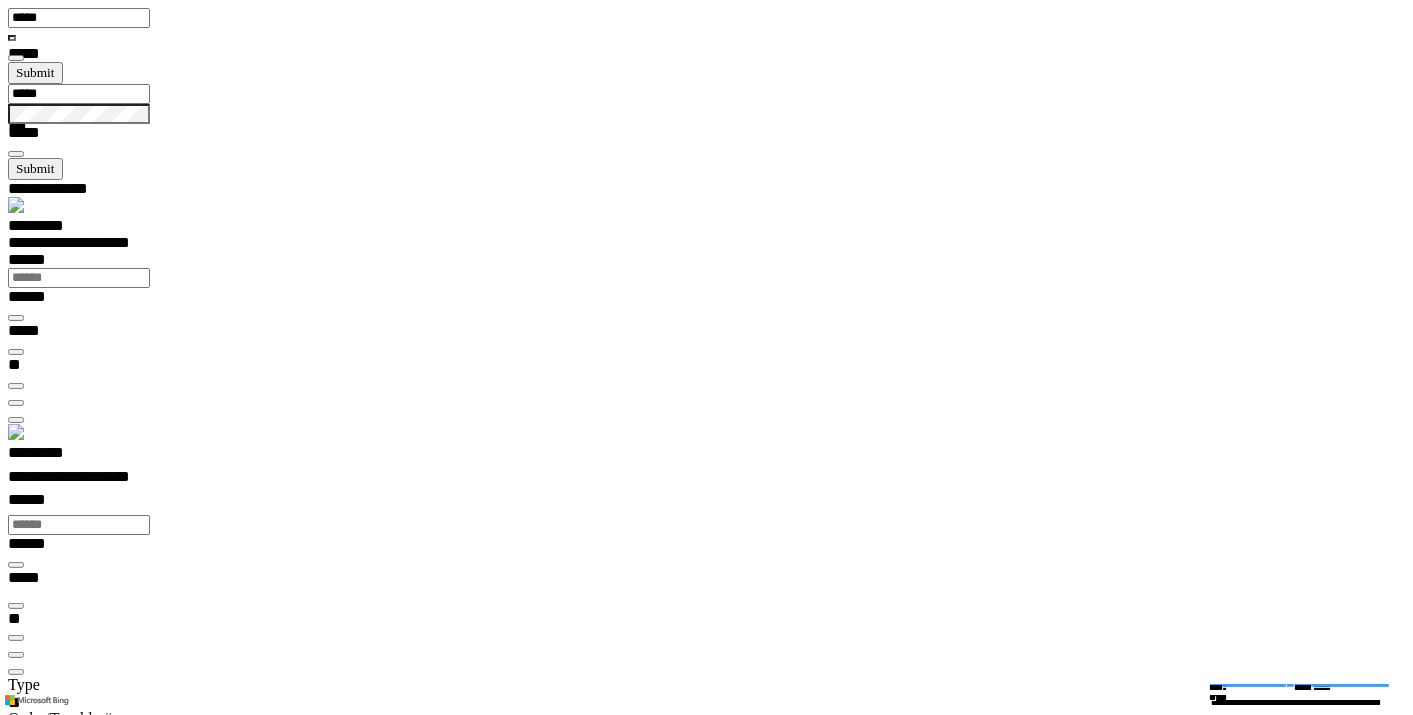 click at bounding box center [16, 9202] 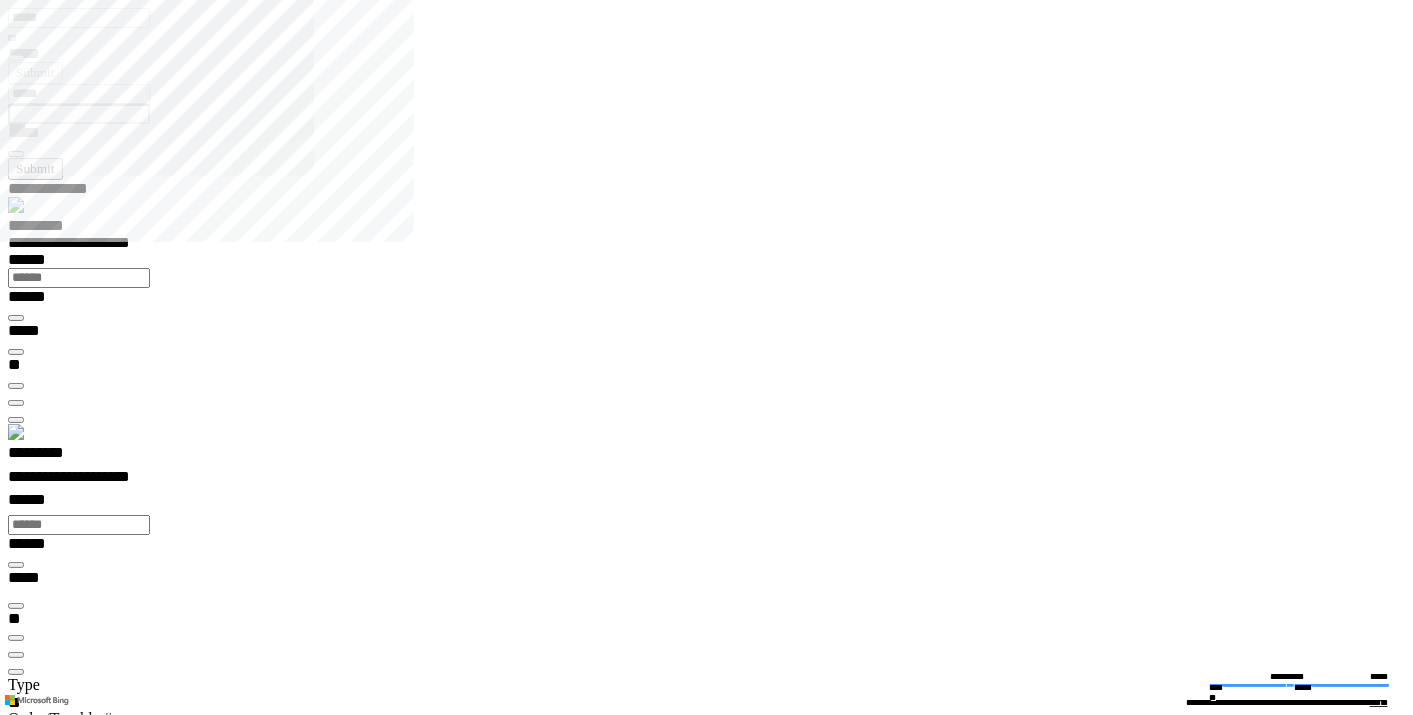 scroll, scrollTop: 0, scrollLeft: 0, axis: both 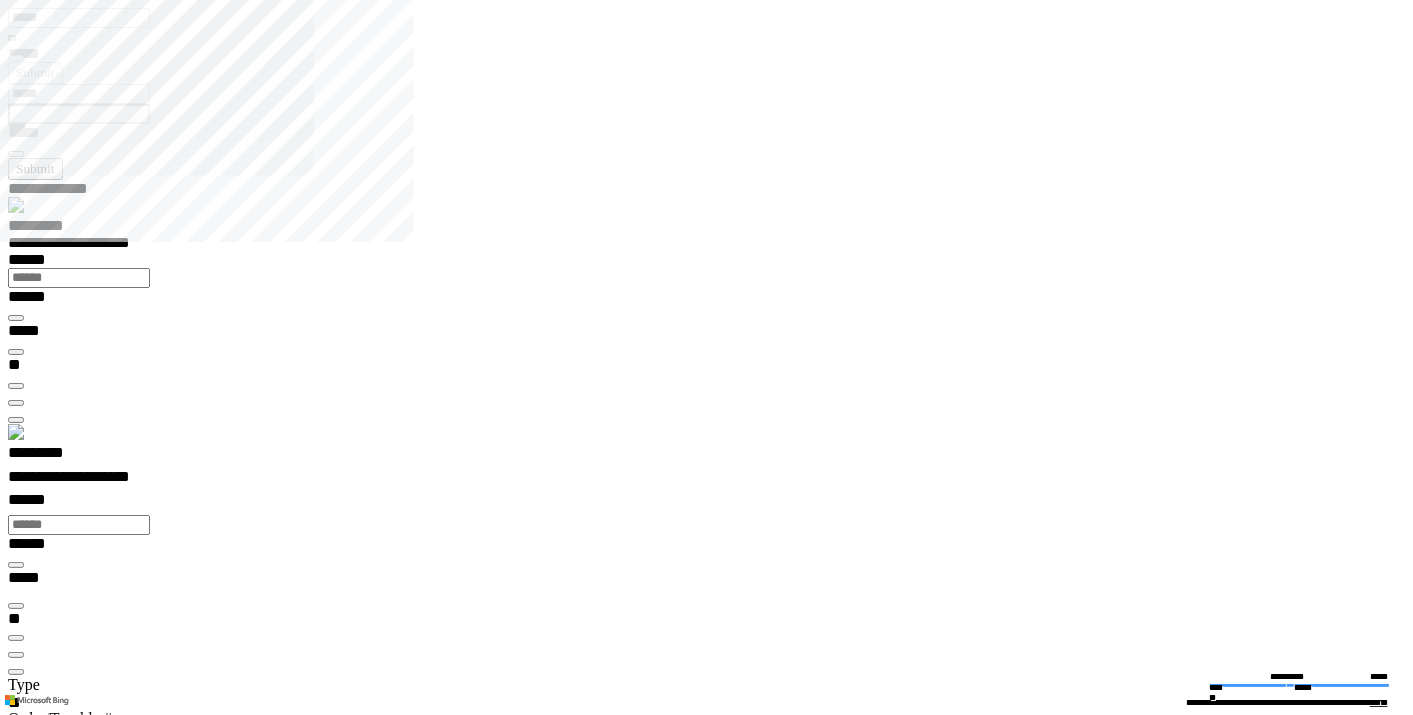 click at bounding box center [16, 4514] 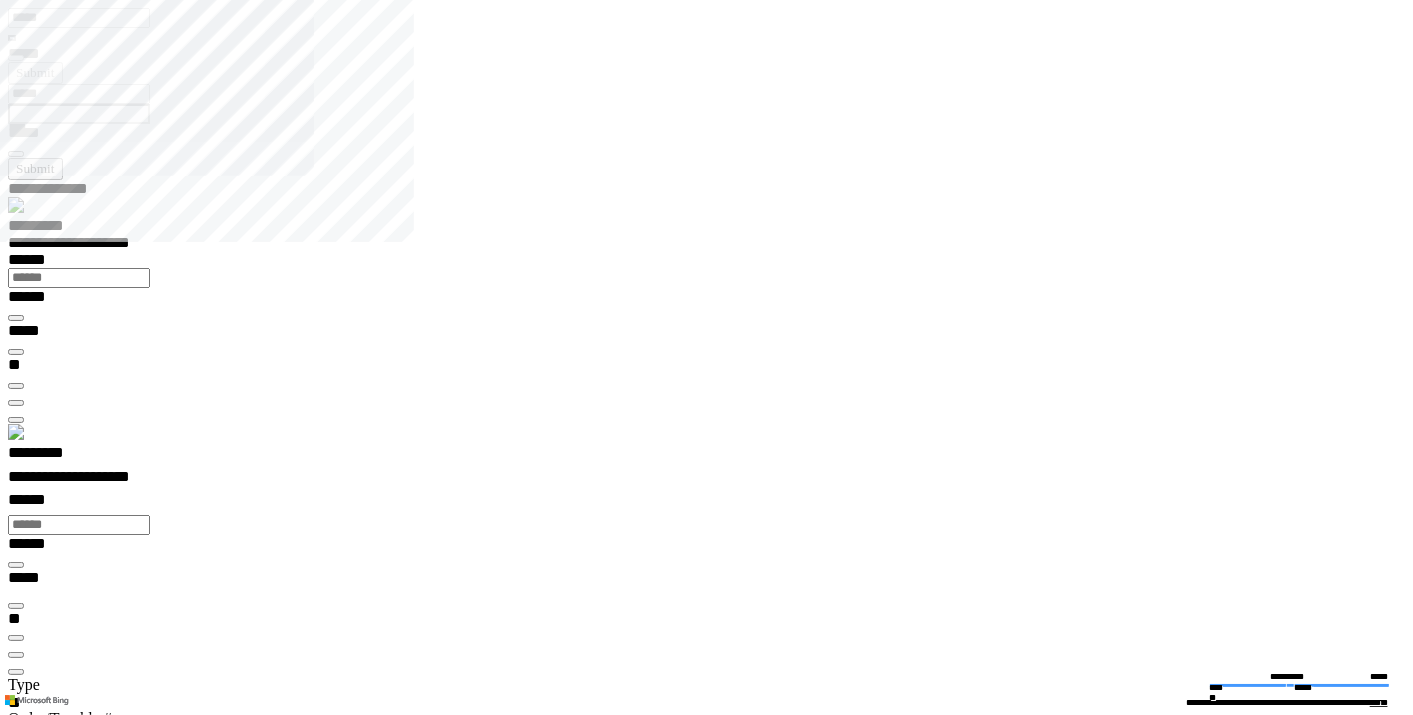 scroll, scrollTop: 29, scrollLeft: 1045, axis: both 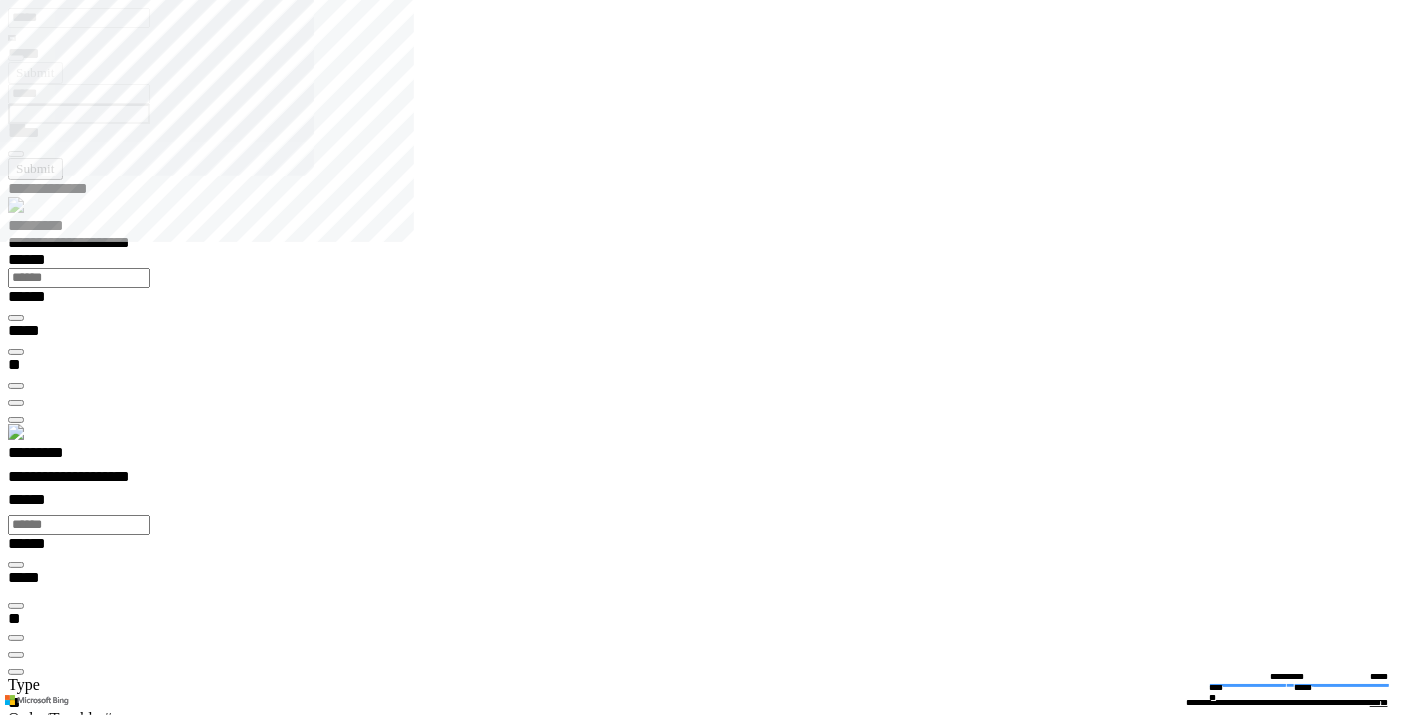 type on "**" 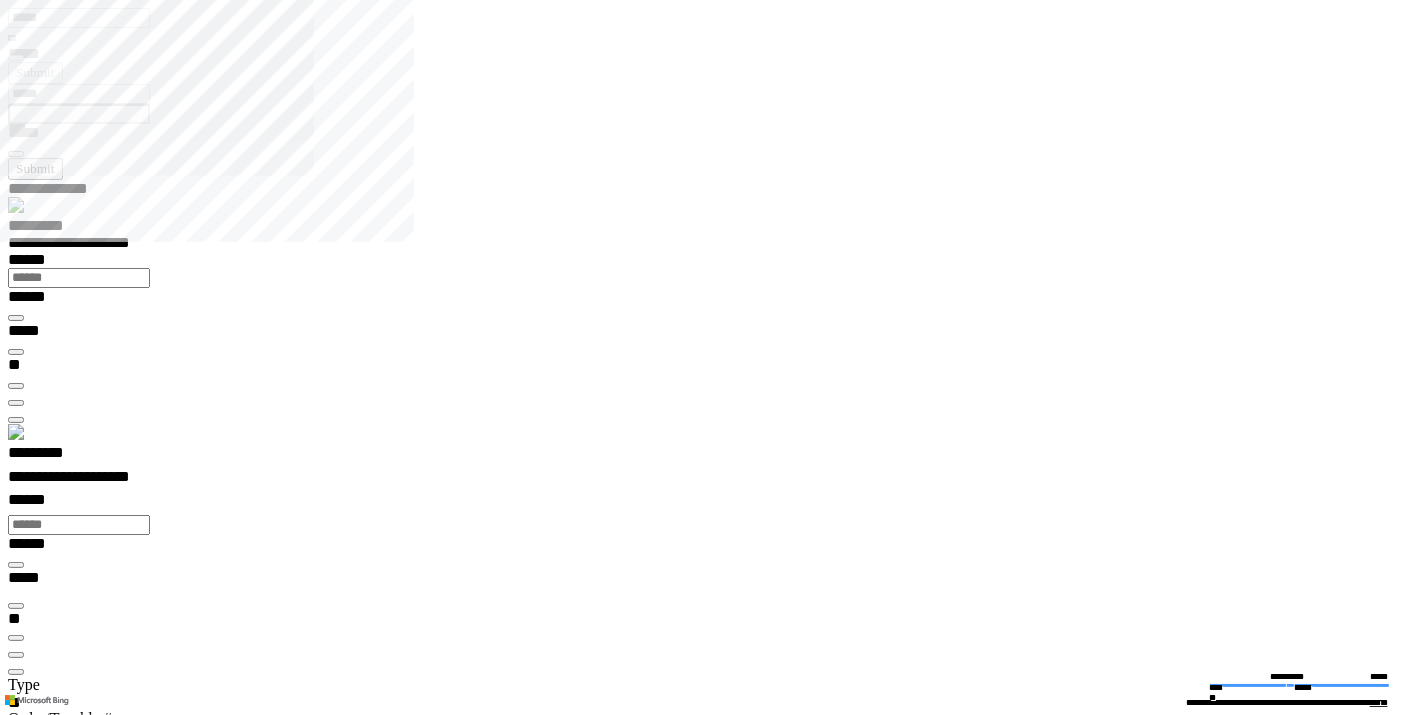 click on "Class" at bounding box center [79, 16951] 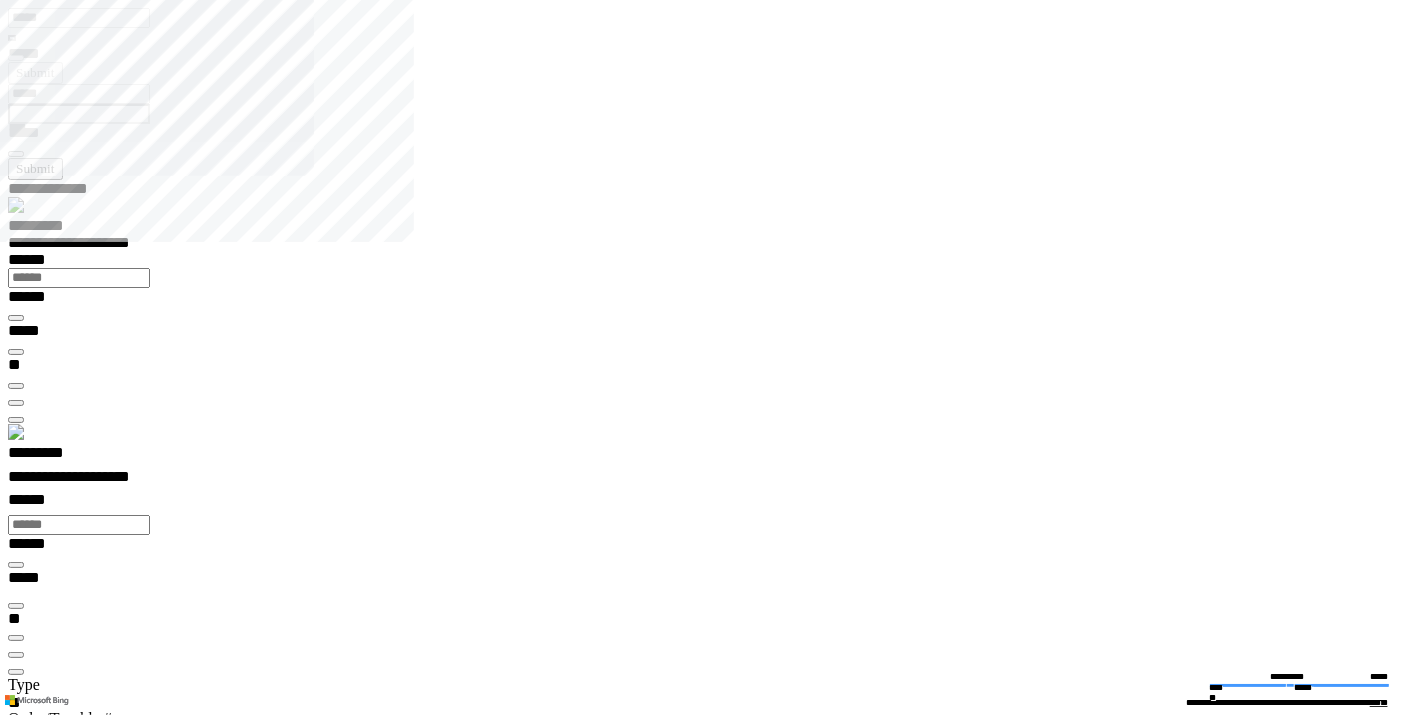 click on "Item" at bounding box center (79, 17047) 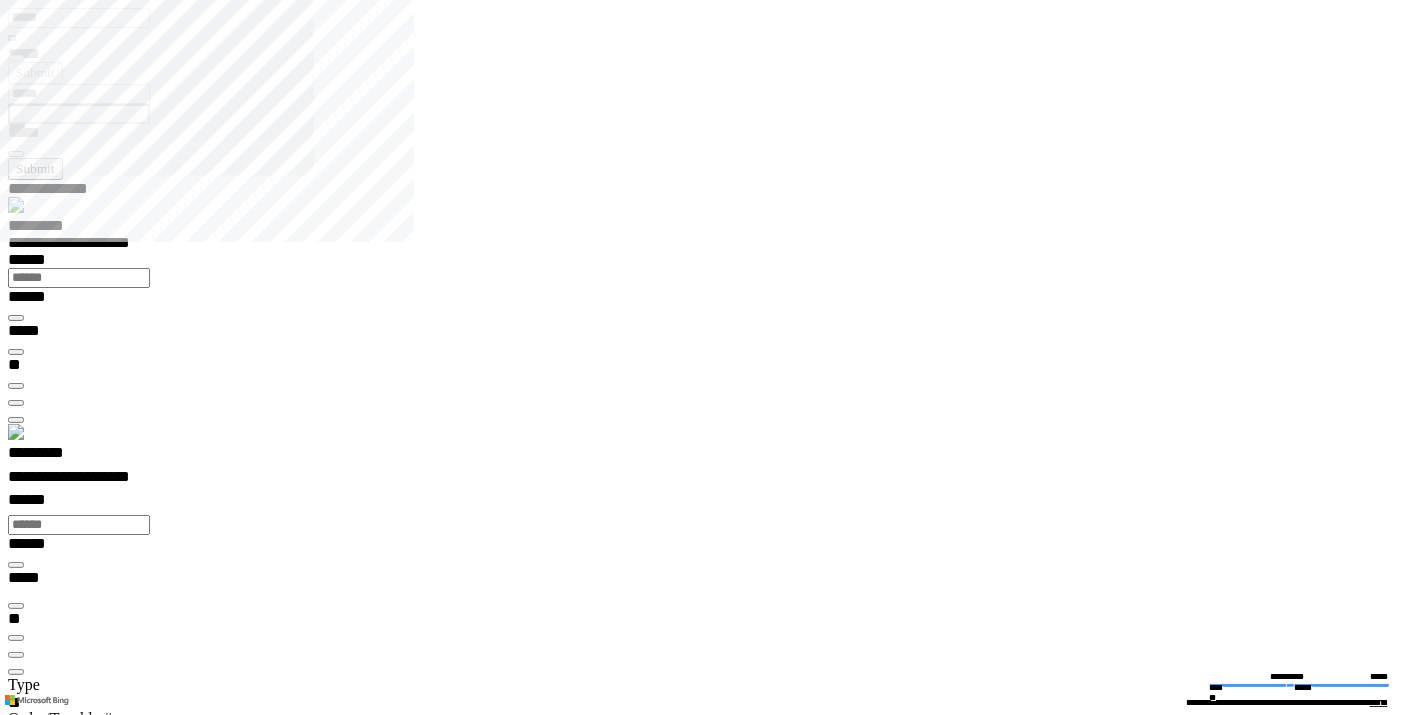 click on "**********" at bounding box center [367, 21769] 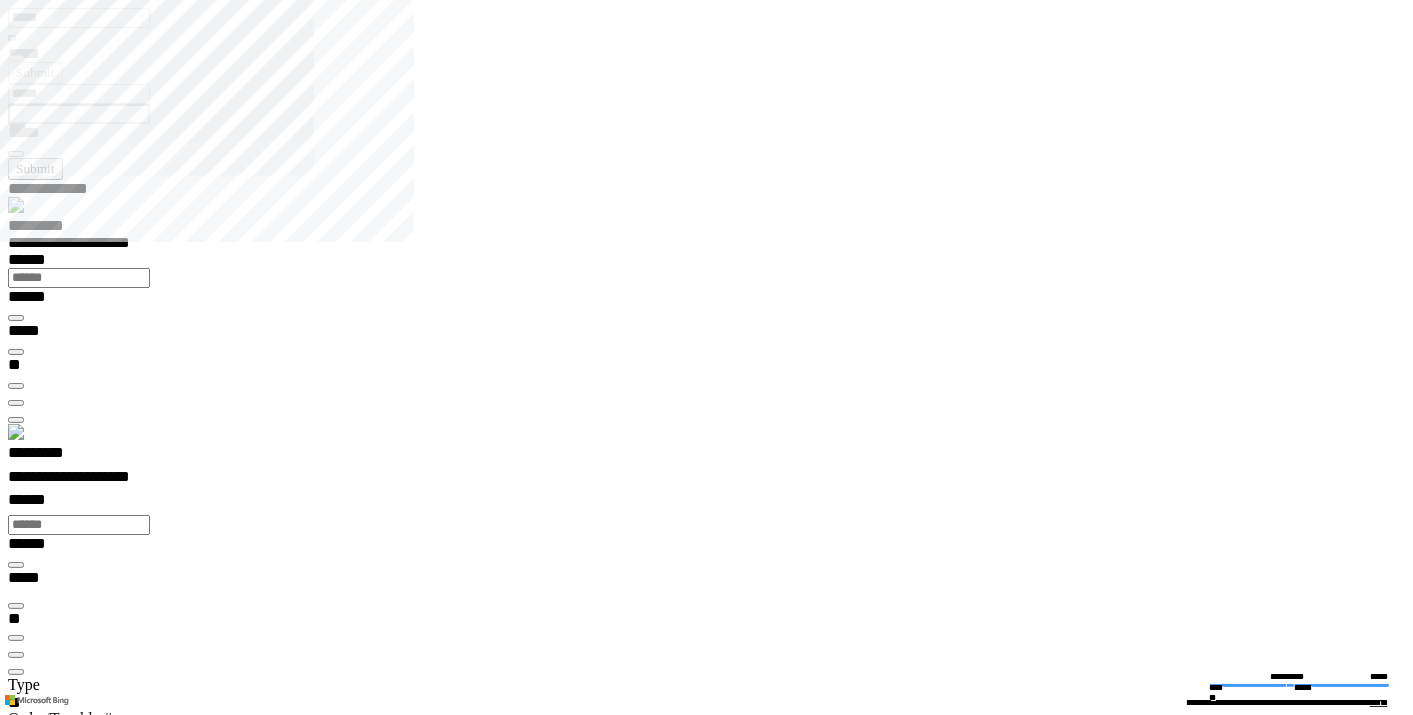 type on "**********" 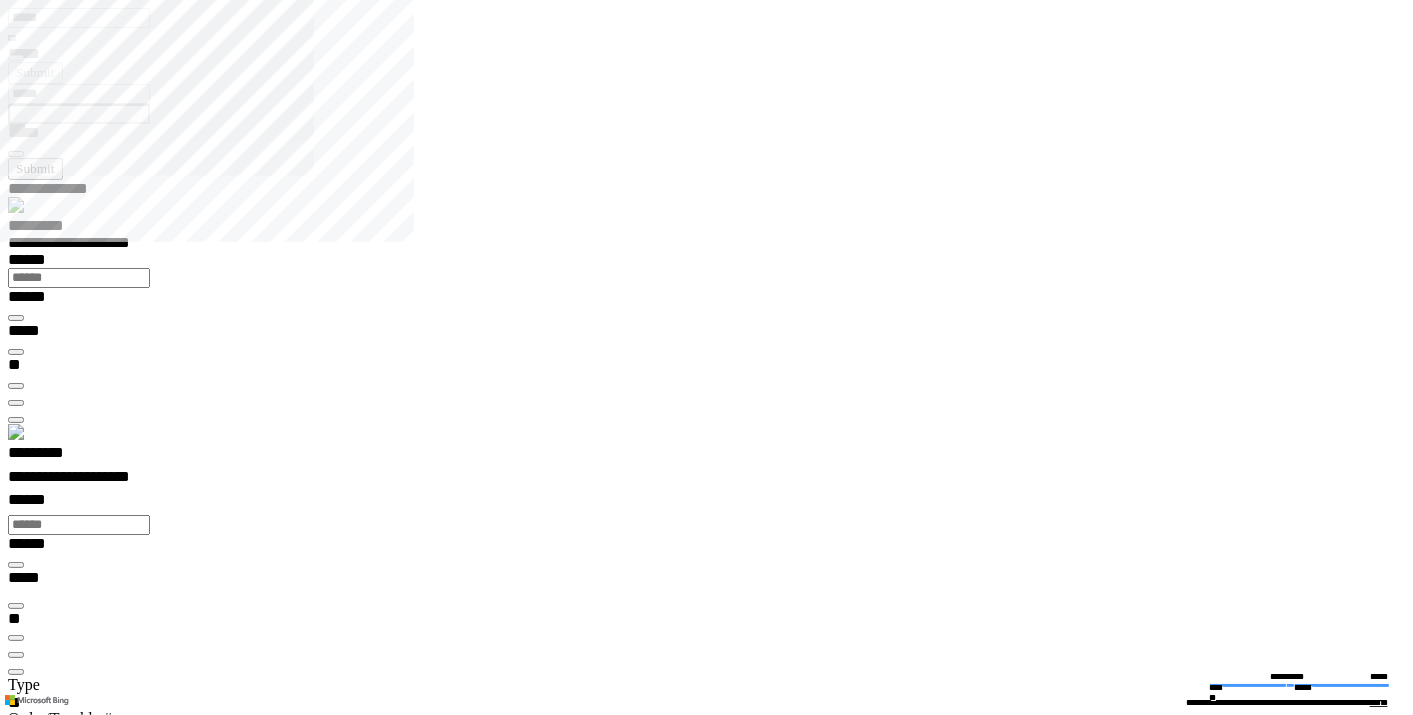 click on "******" at bounding box center [767, 20855] 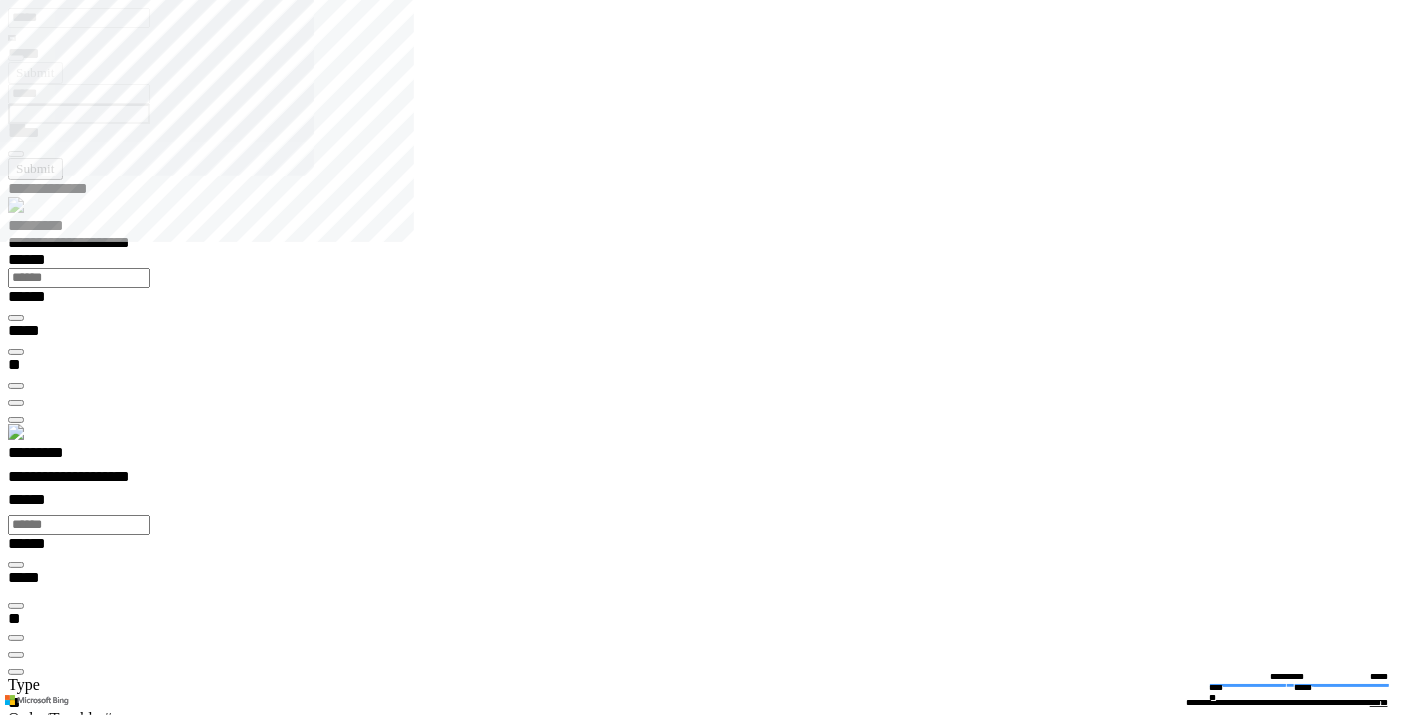type on "******" 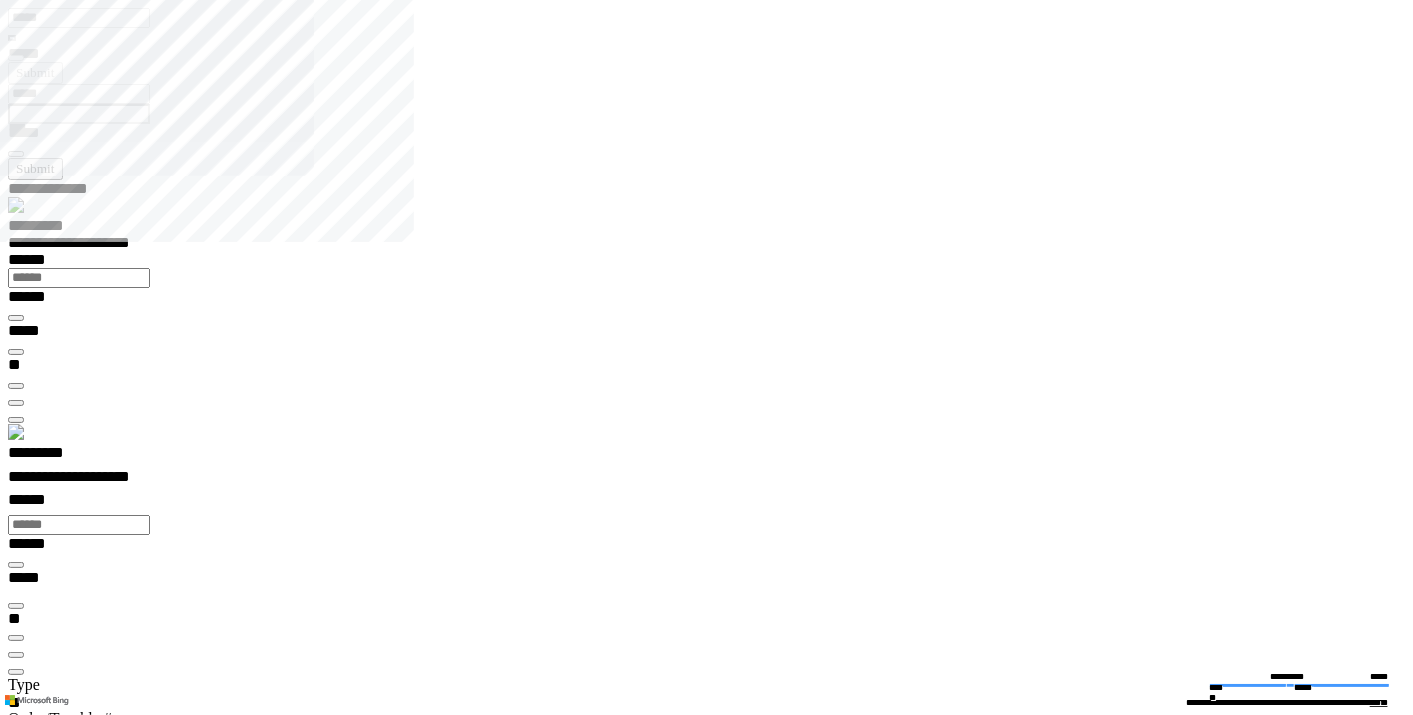 click on "********" at bounding box center (322, 20443) 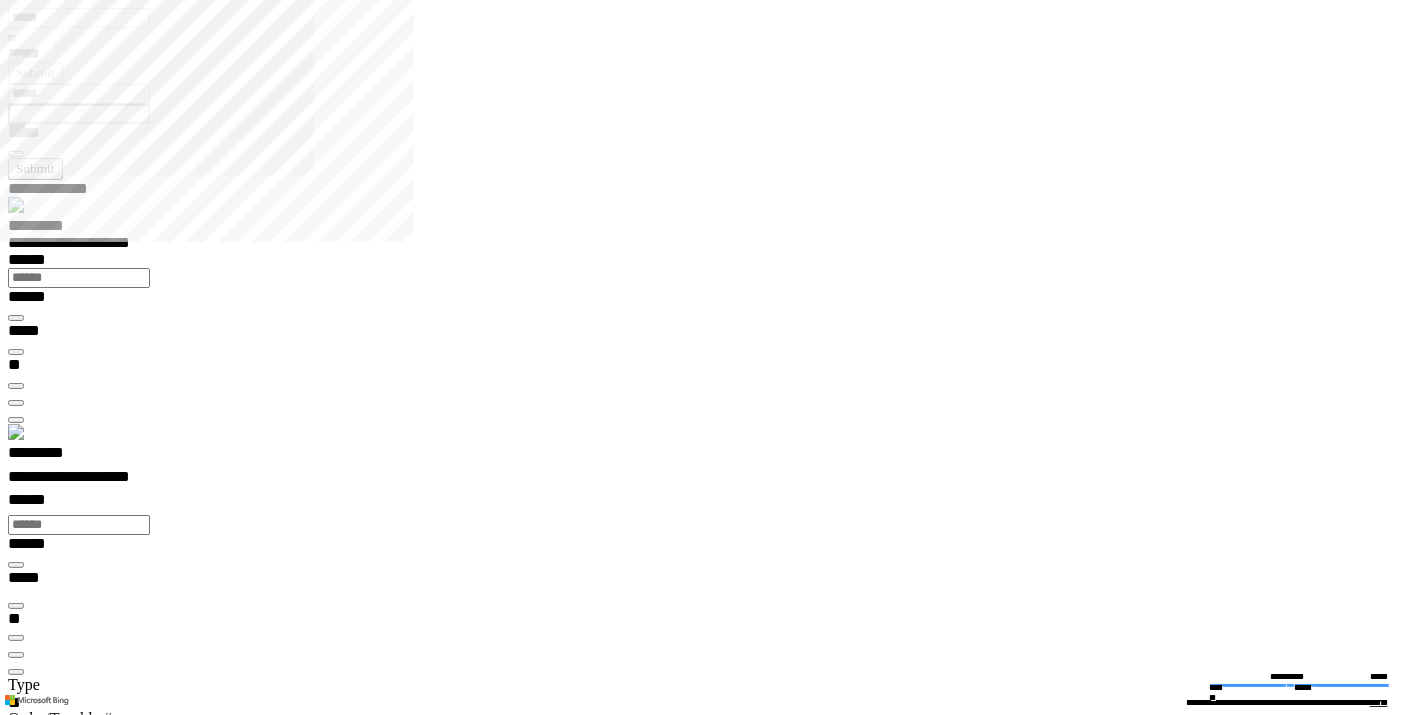type on "********" 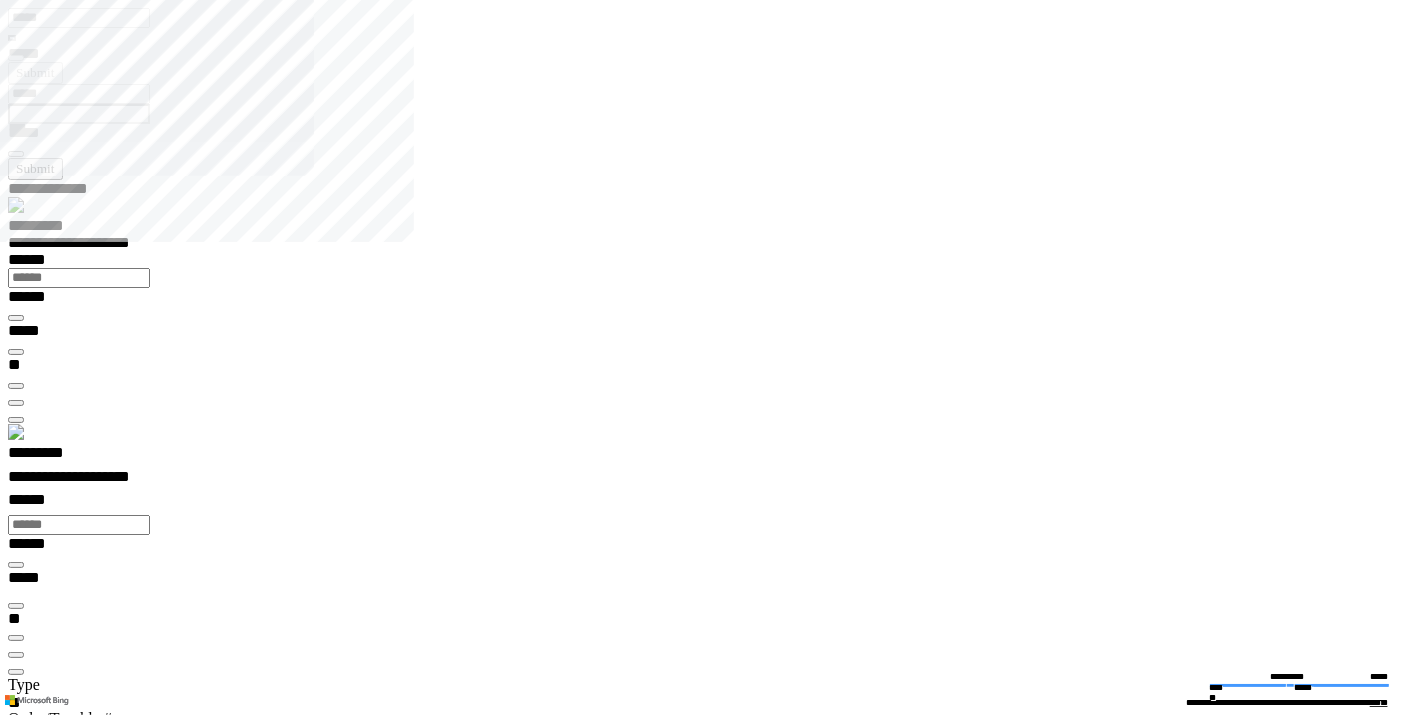 click on "Fault" at bounding box center (79, 17337) 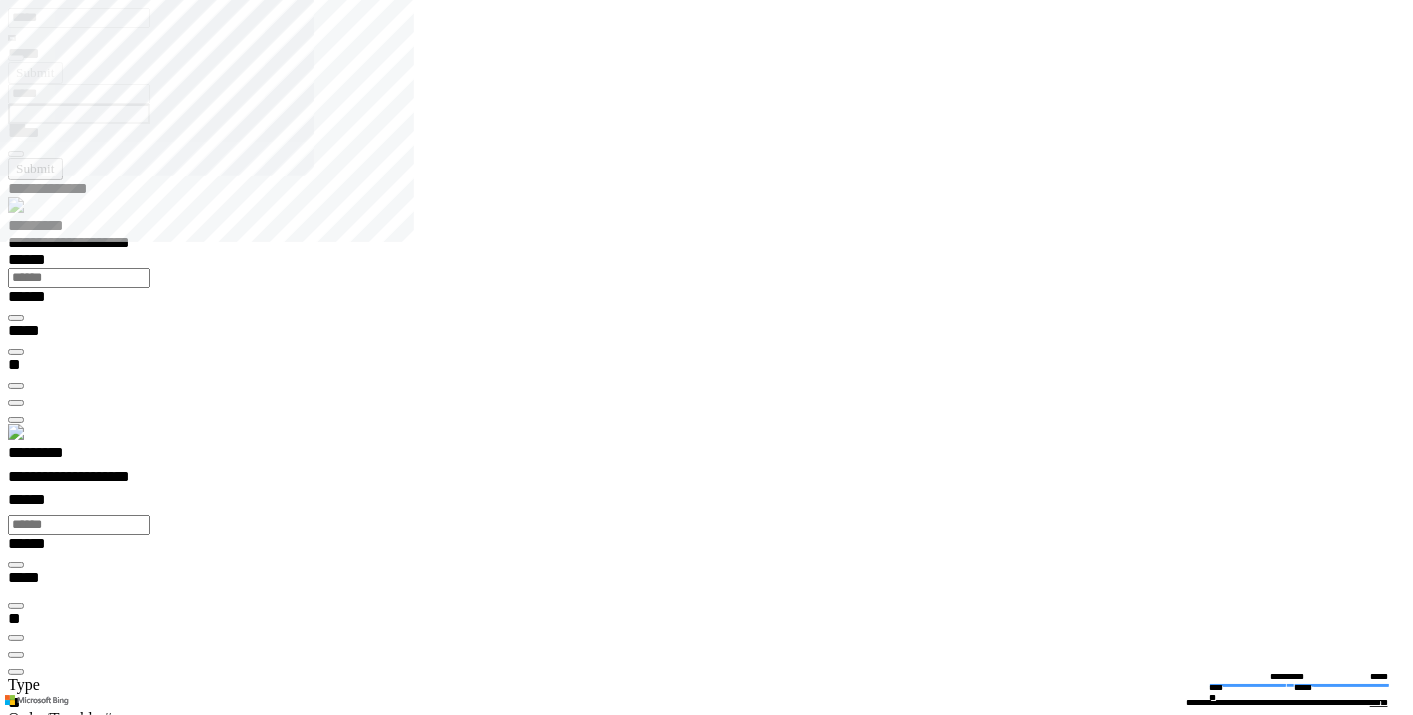 click on "Action" at bounding box center (79, 17433) 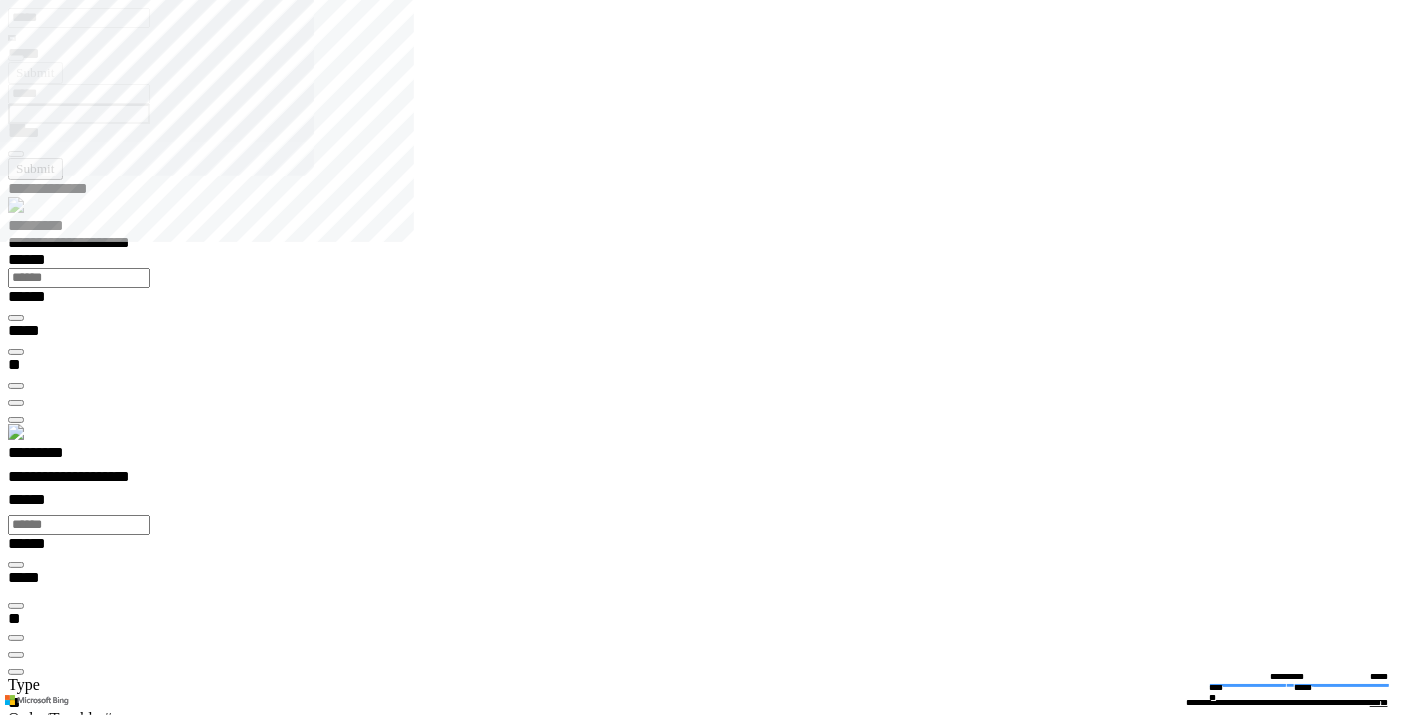 click on "********" at bounding box center [322, 22165] 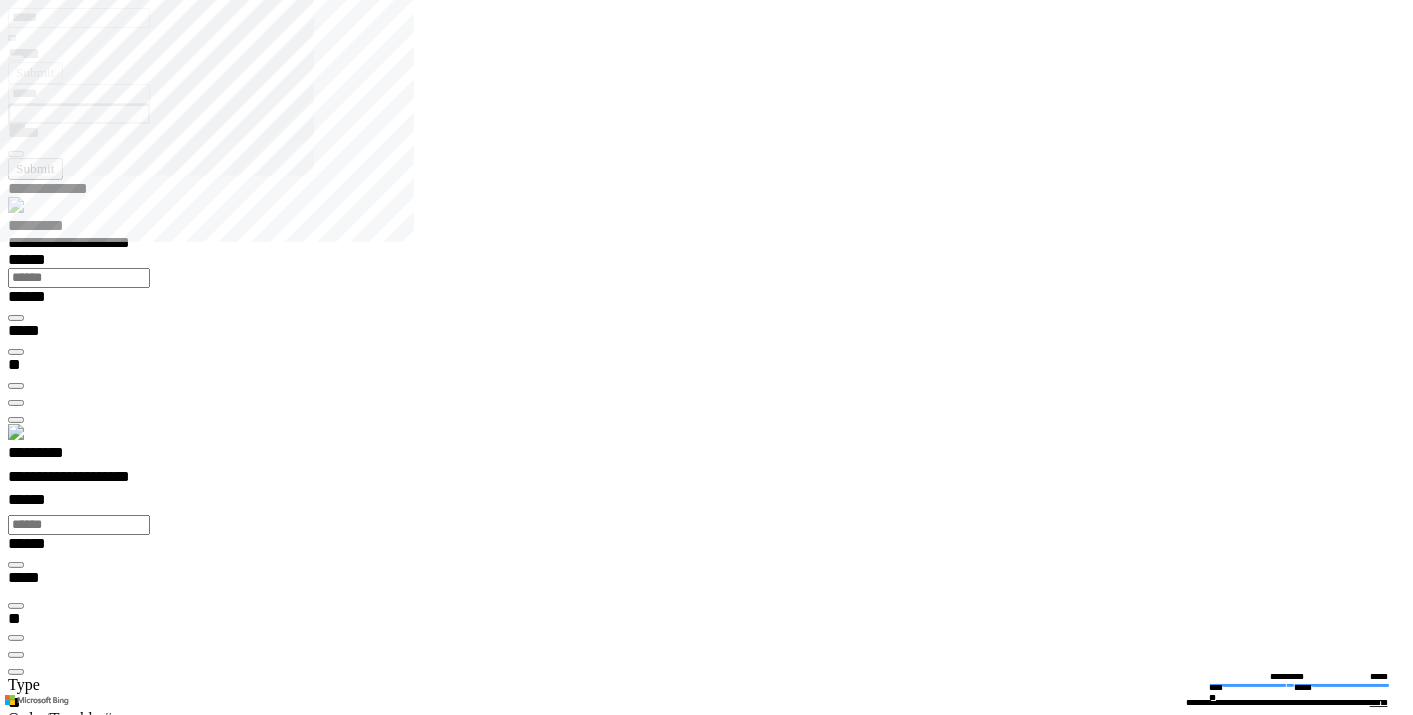 type on "********" 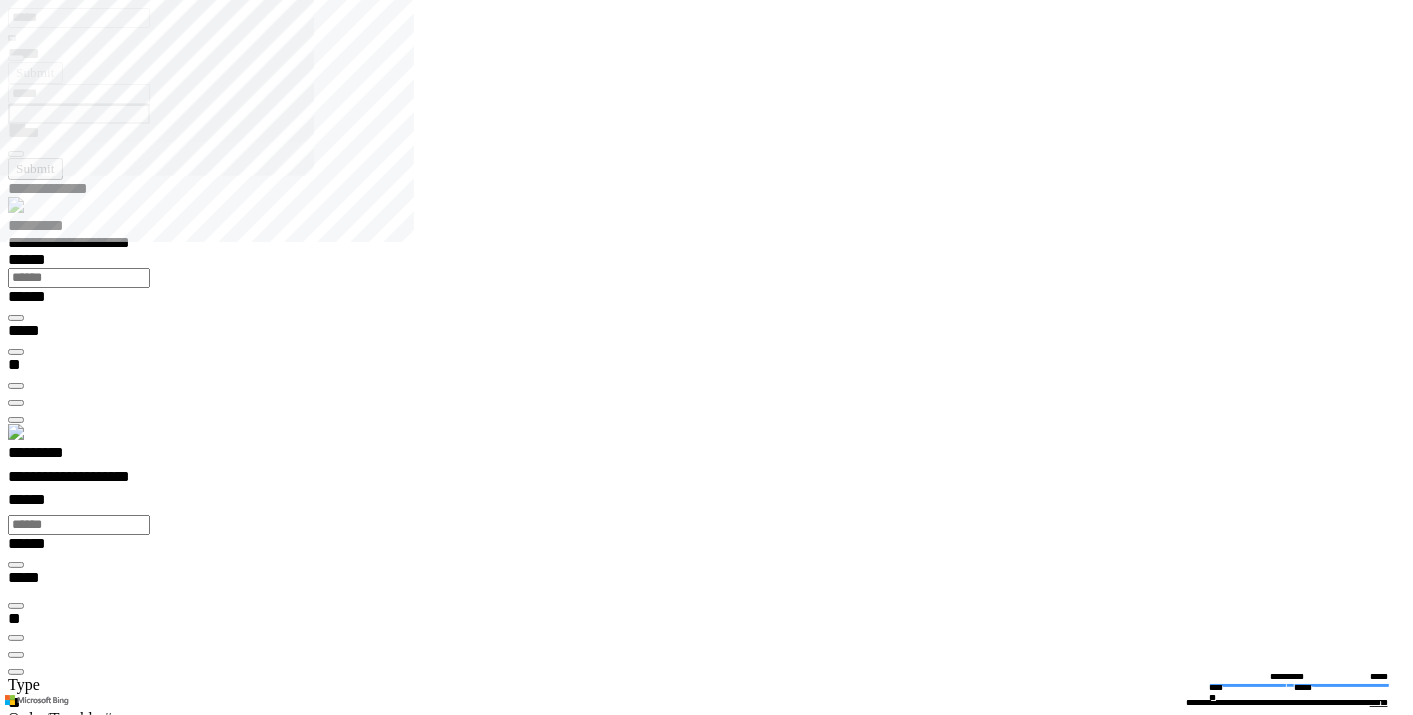 click on "Tech Note" at bounding box center (85, 17537) 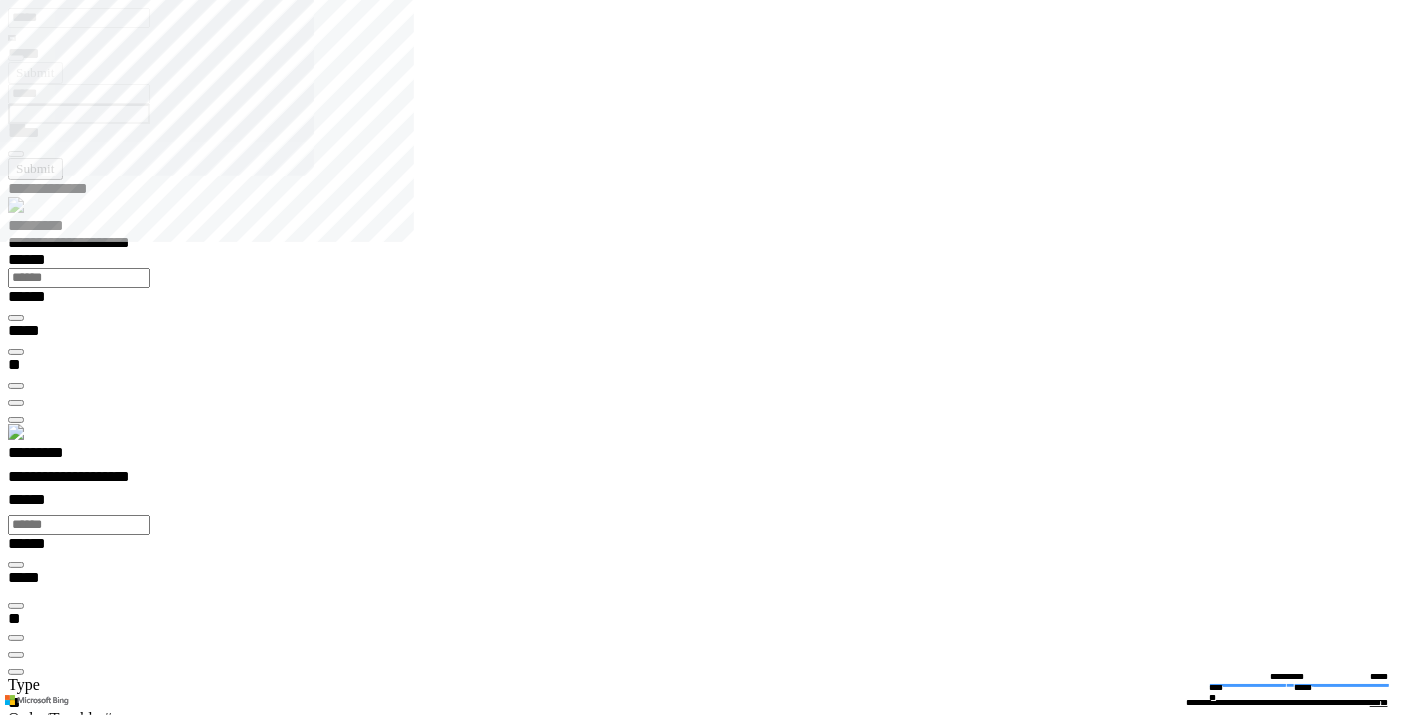 click at bounding box center [16, 17704] 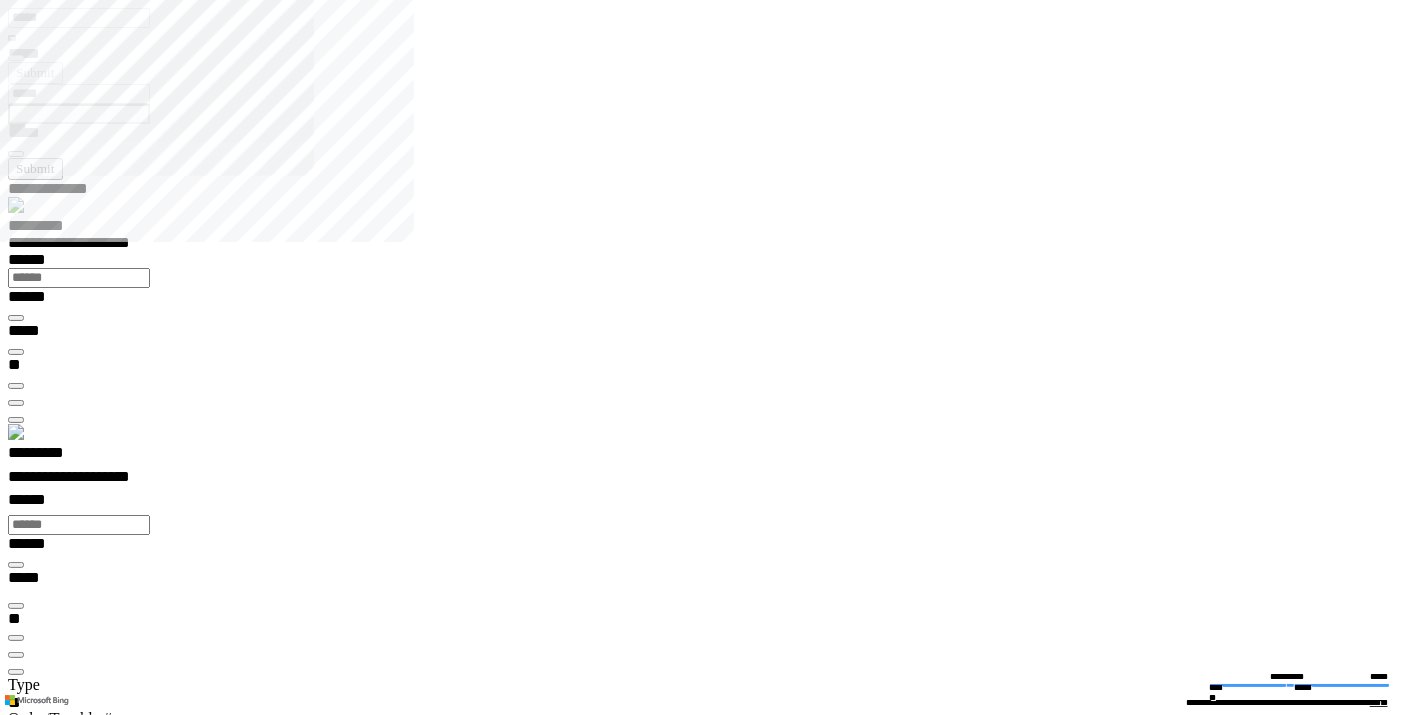 type on "**********" 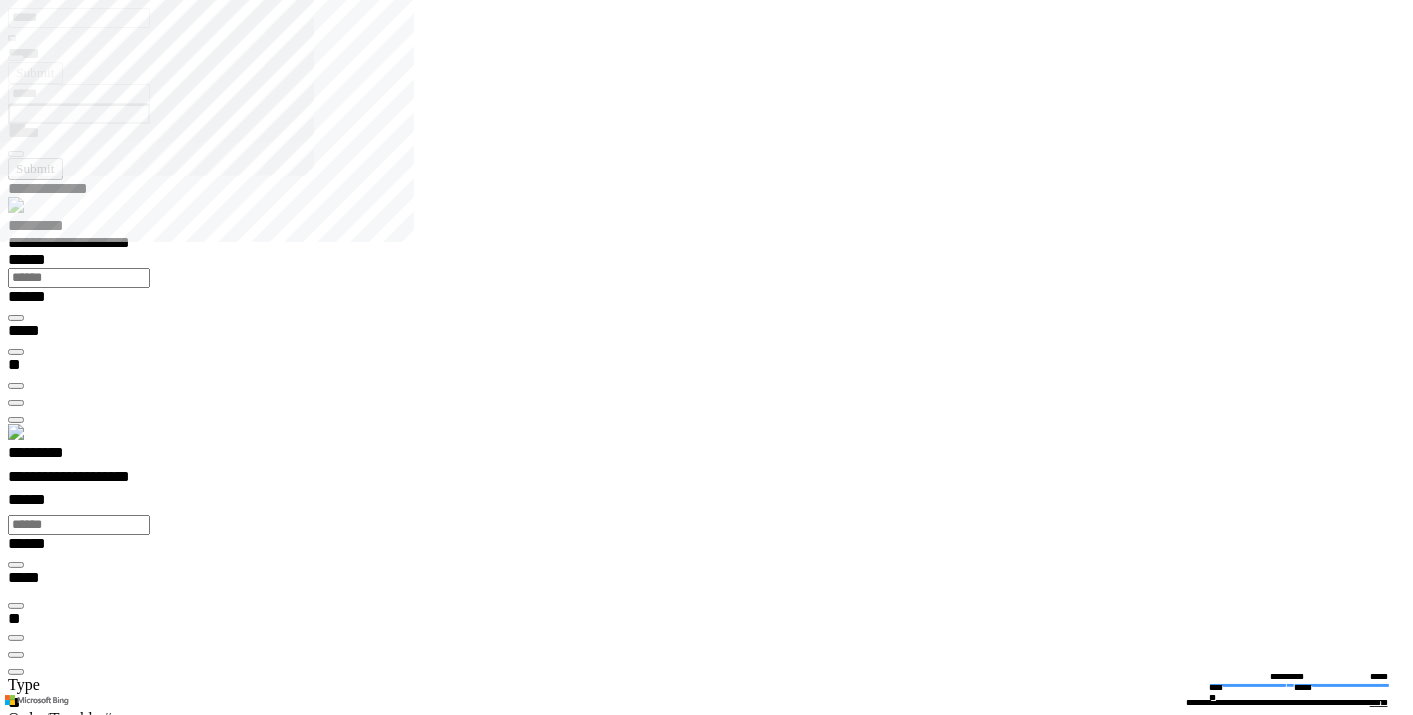 type 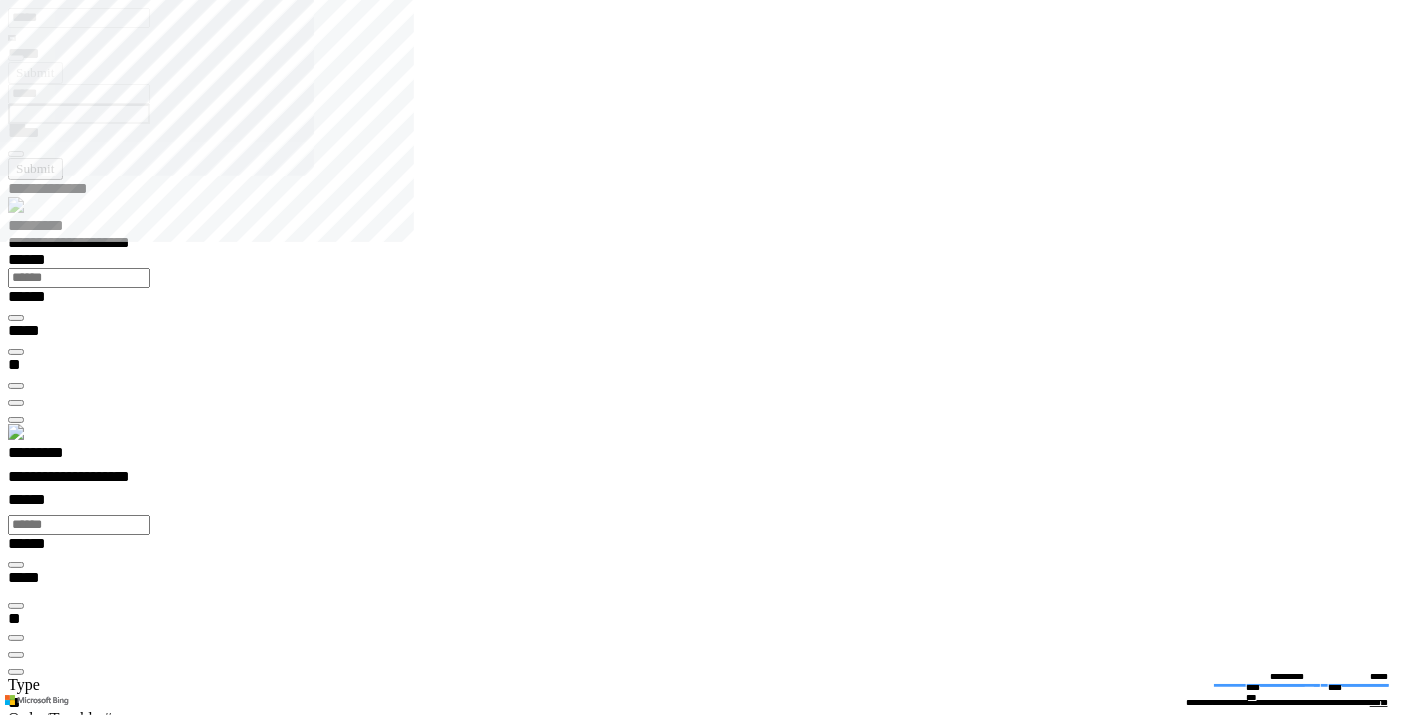 click at bounding box center [16, 849] 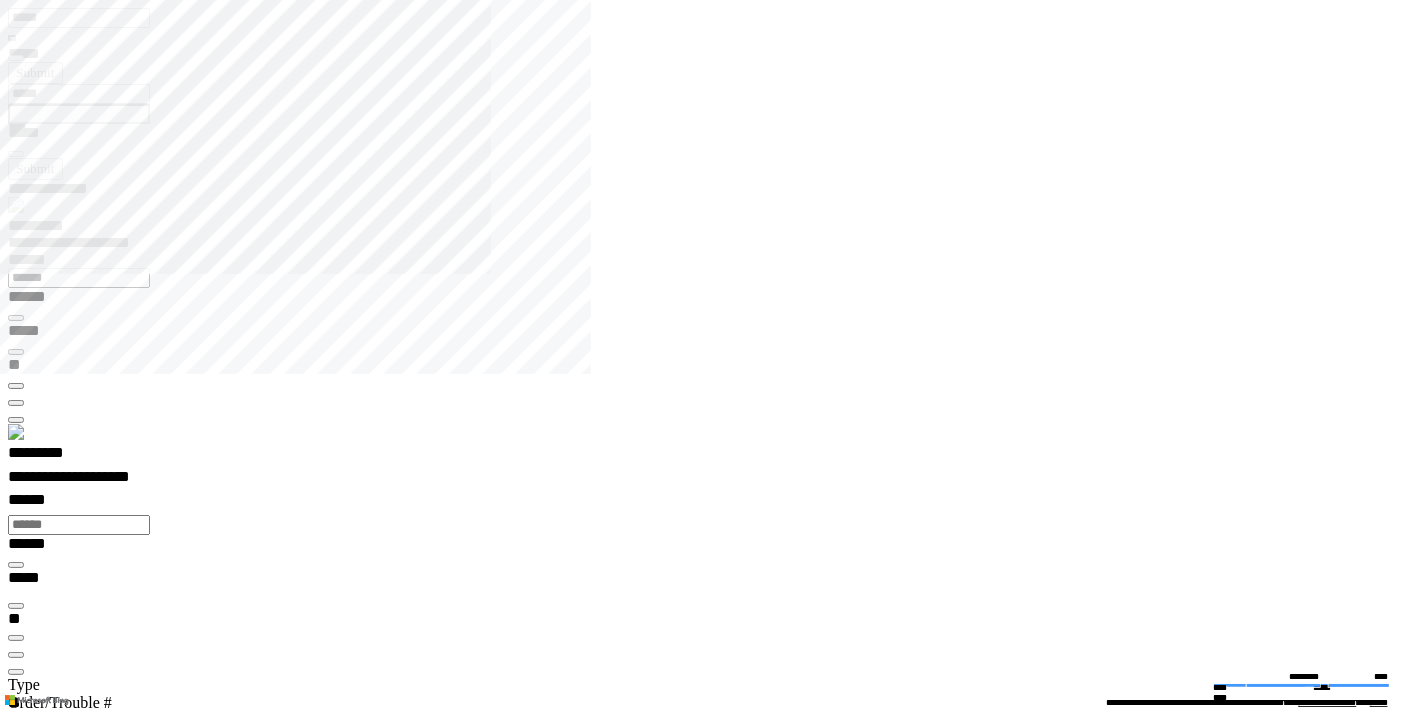 click at bounding box center (16, 10788) 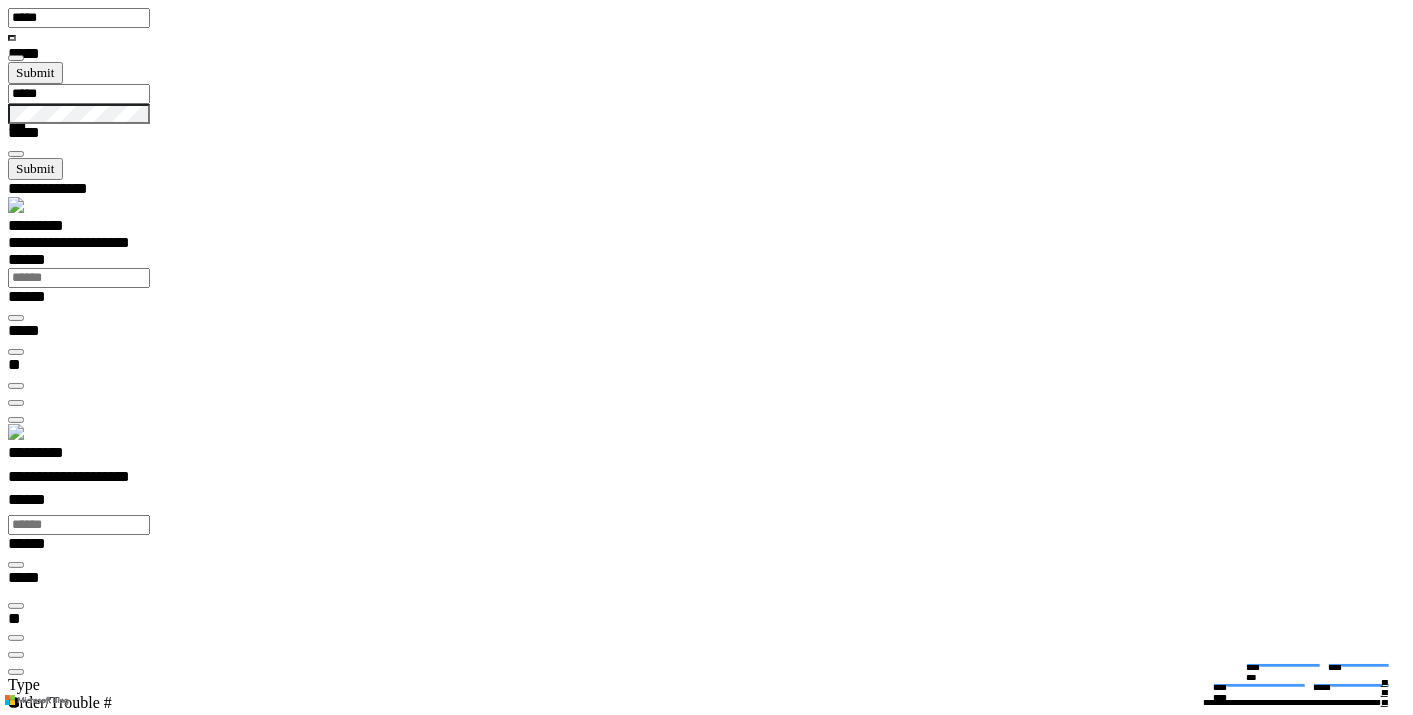 click at bounding box center (33, 16185) 